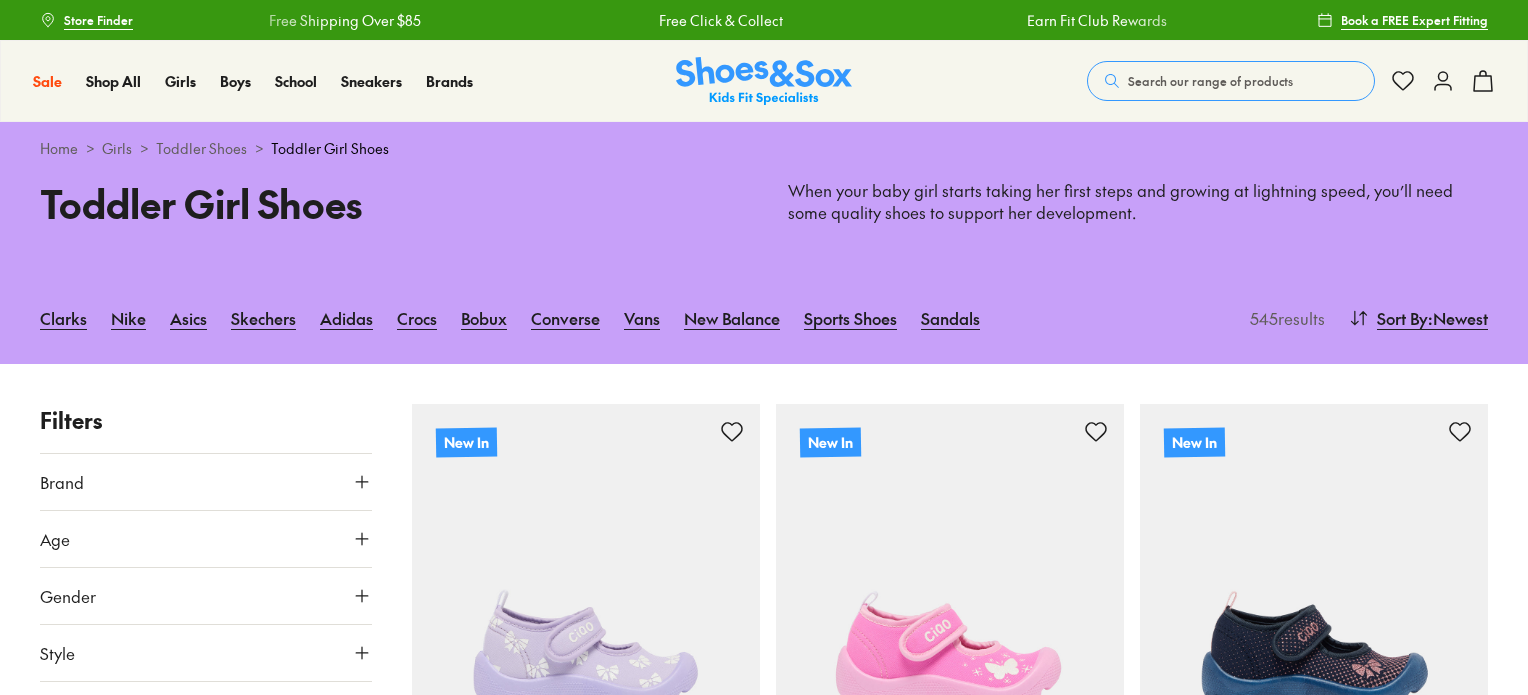 scroll, scrollTop: 0, scrollLeft: 0, axis: both 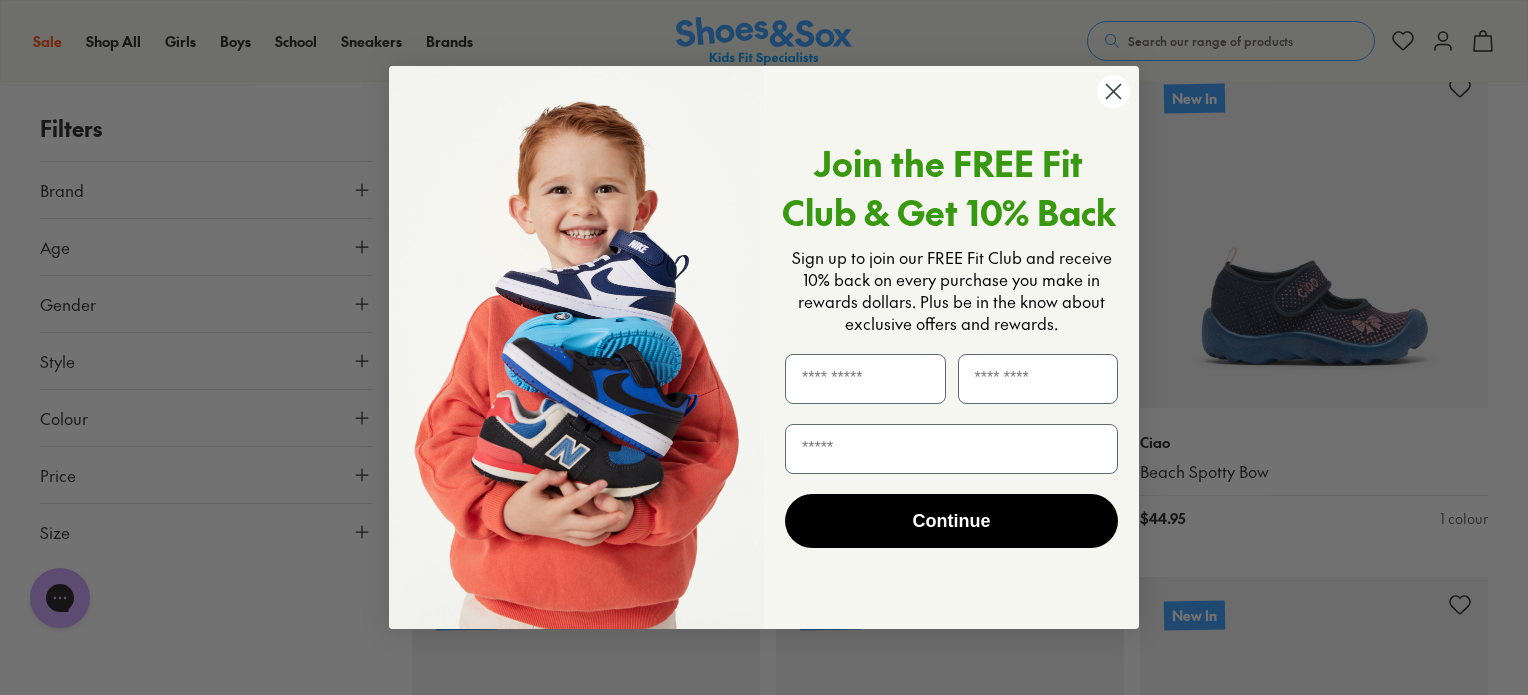 click 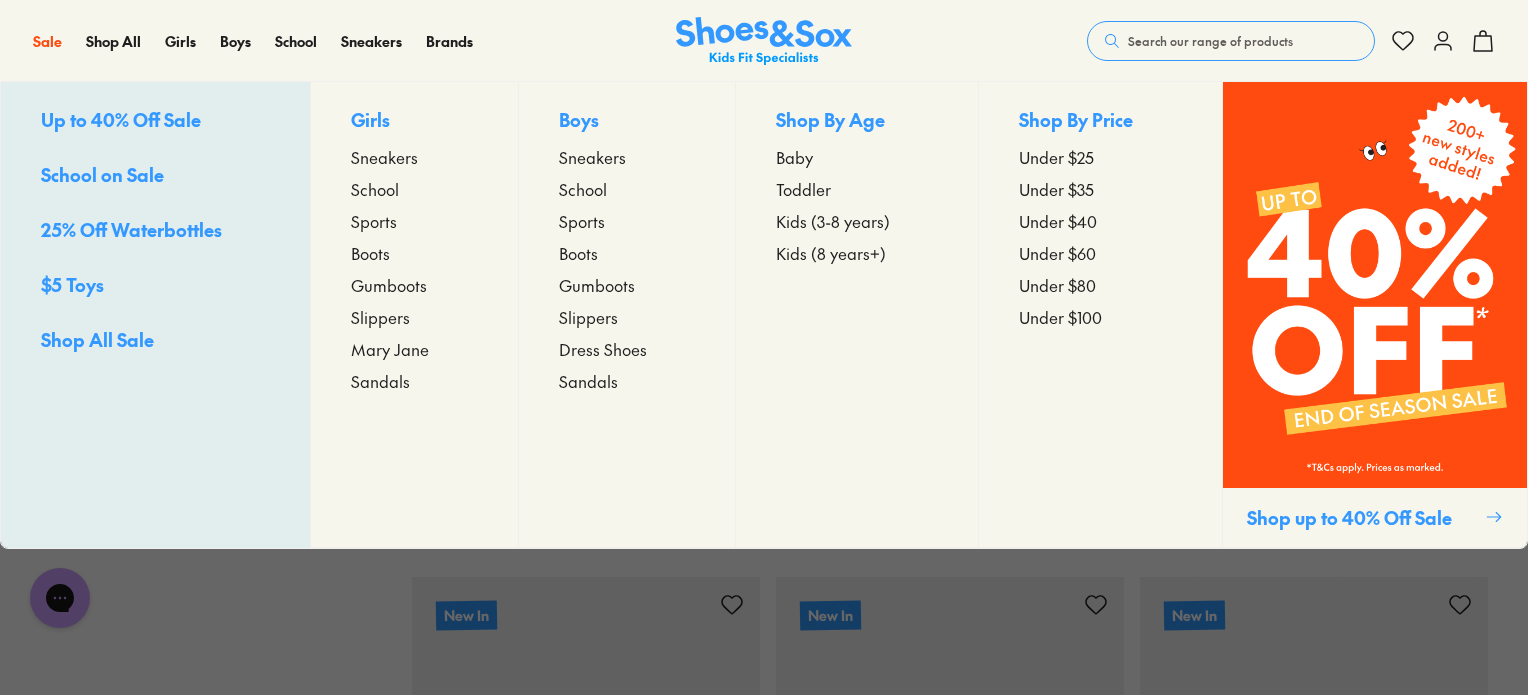 click on "Shop All Sale" at bounding box center (97, 339) 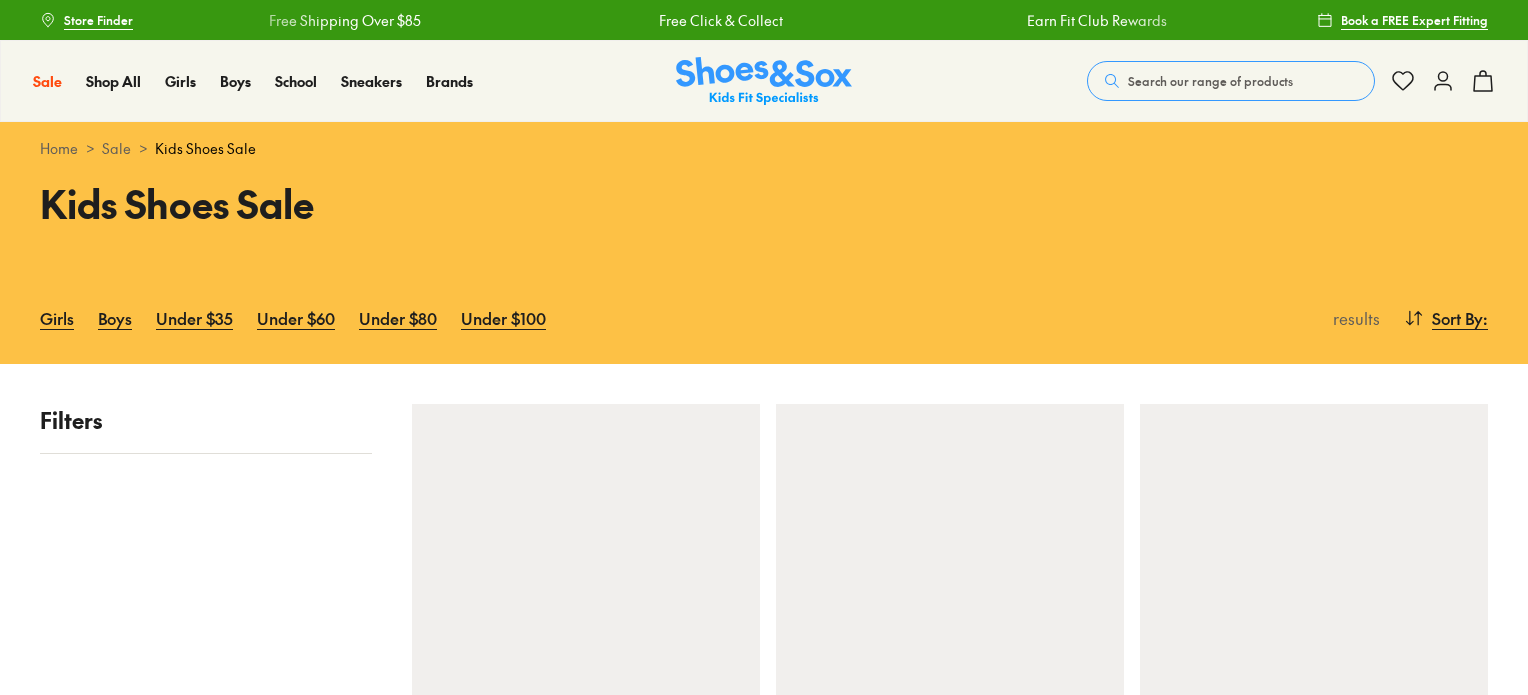 scroll, scrollTop: 0, scrollLeft: 0, axis: both 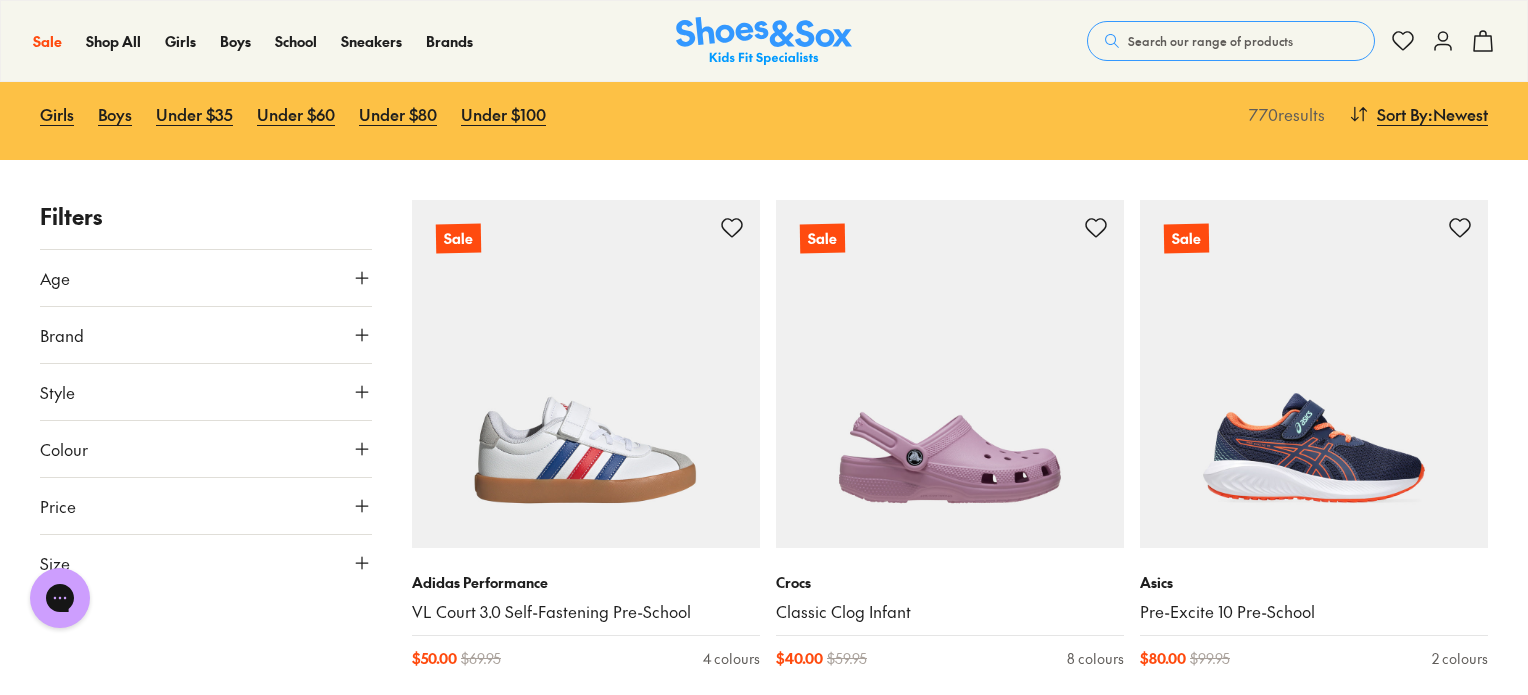 click 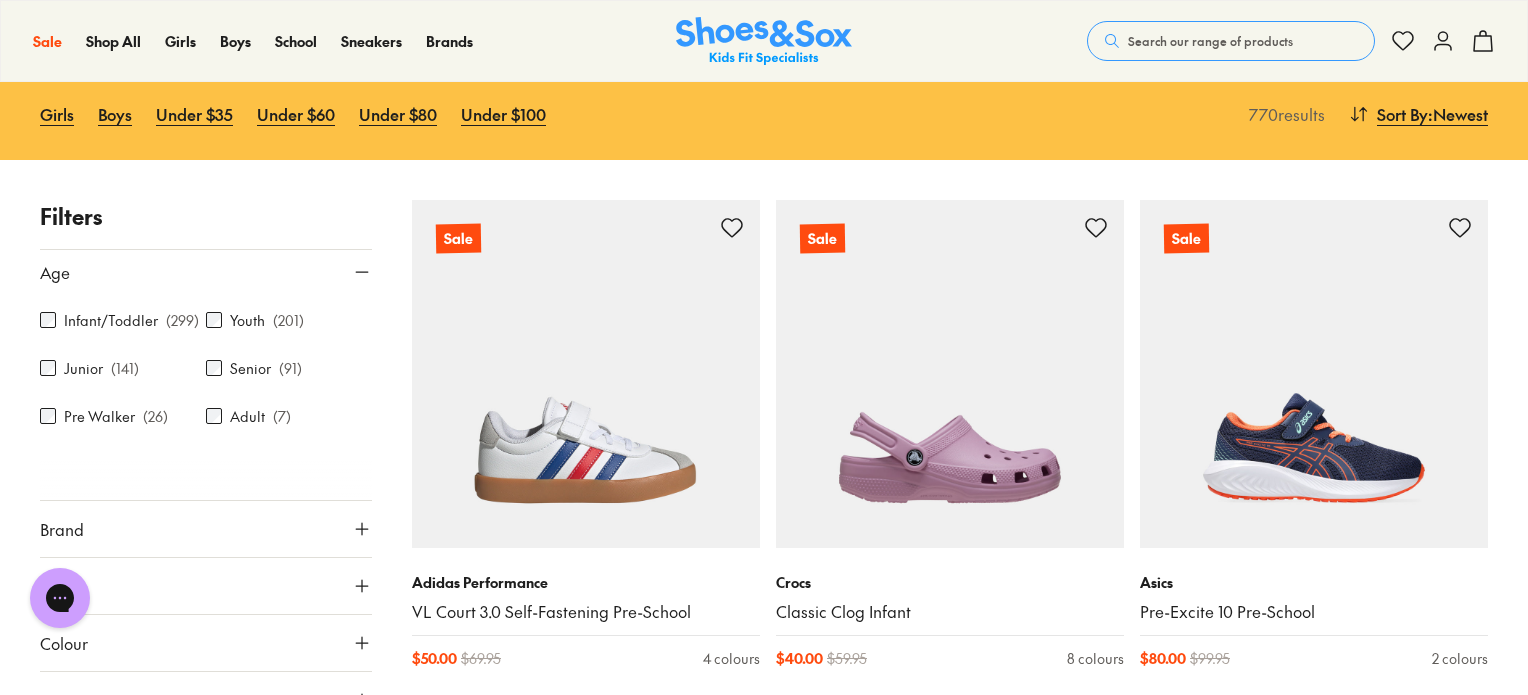 scroll, scrollTop: 0, scrollLeft: 0, axis: both 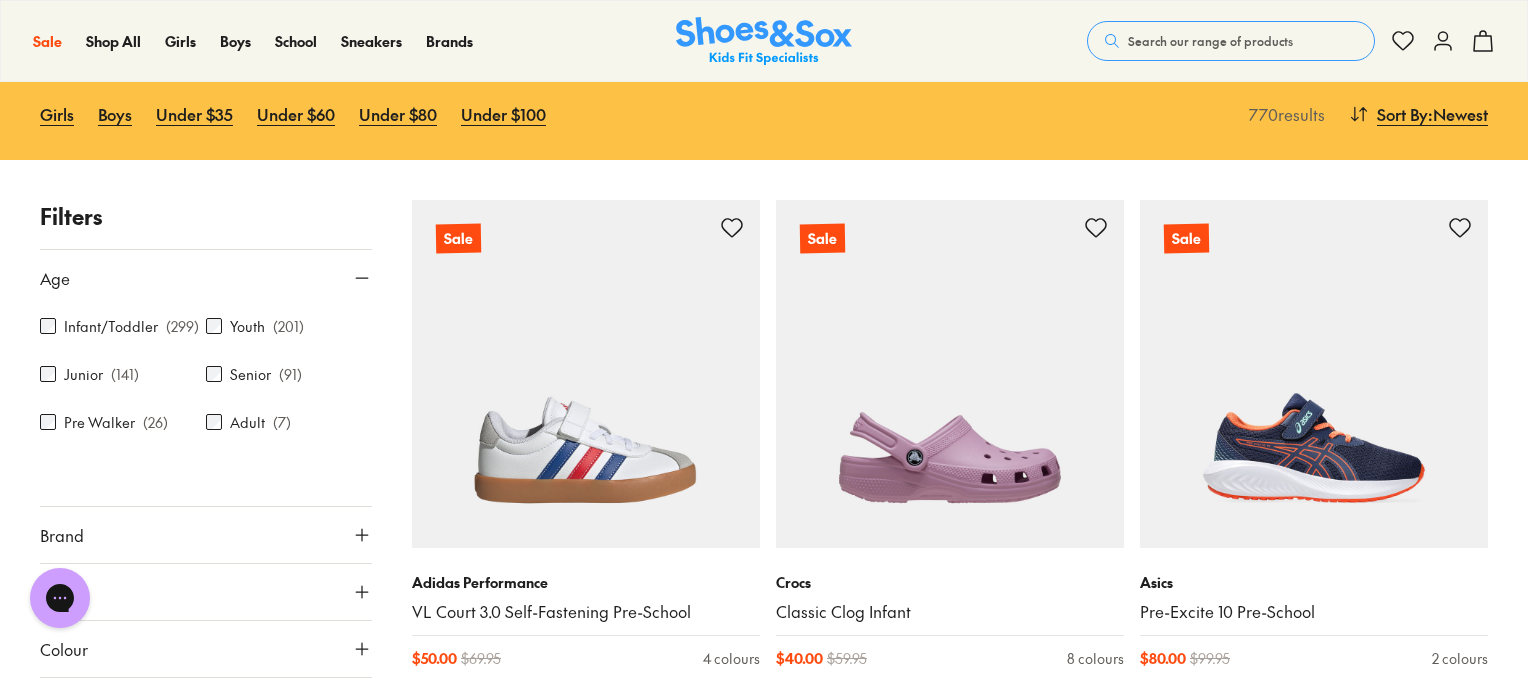 click 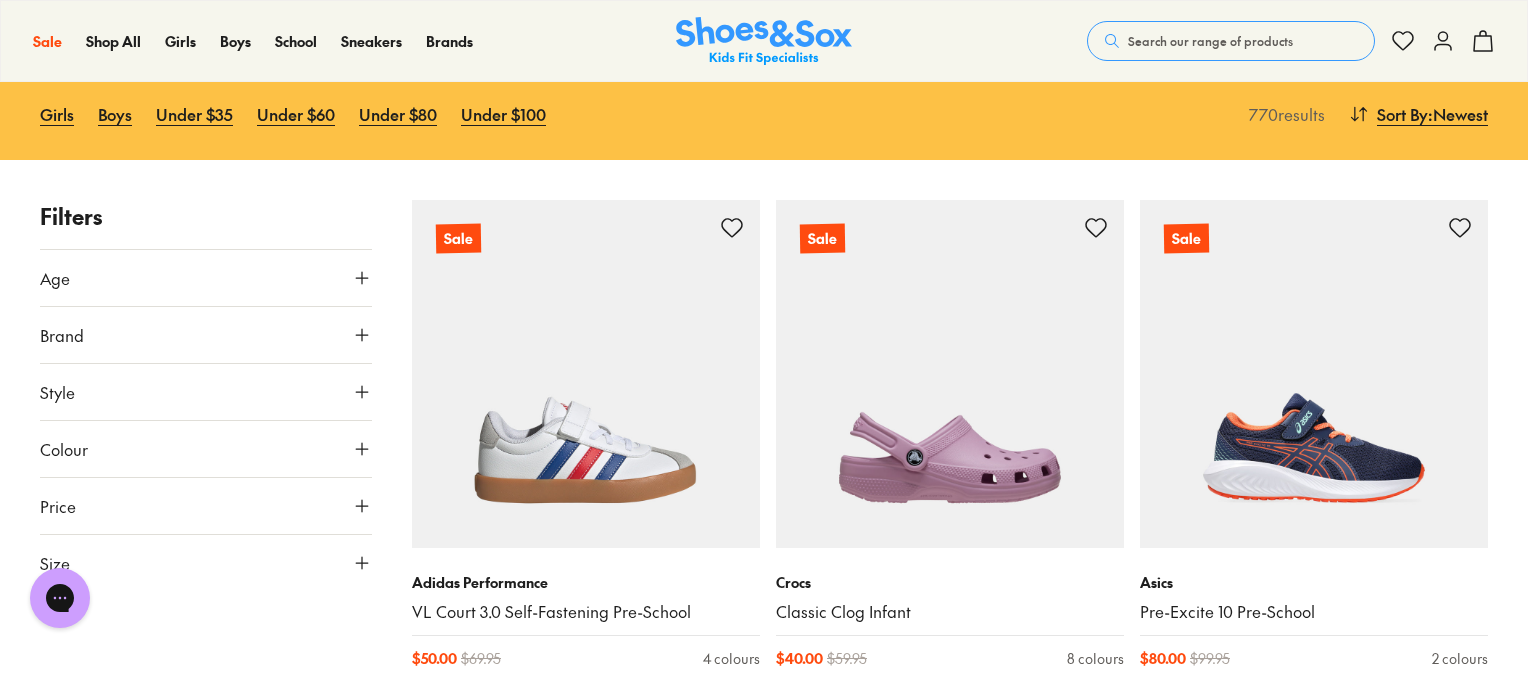 click 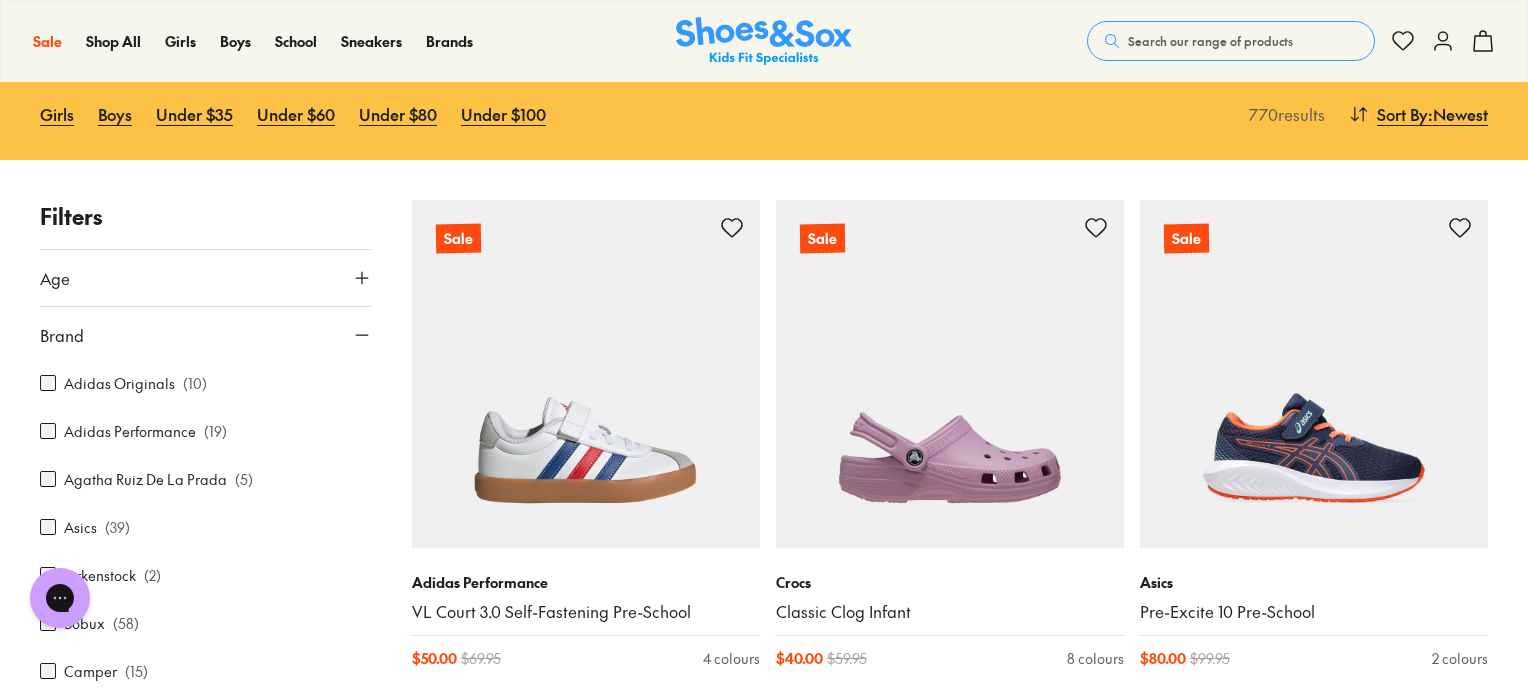click 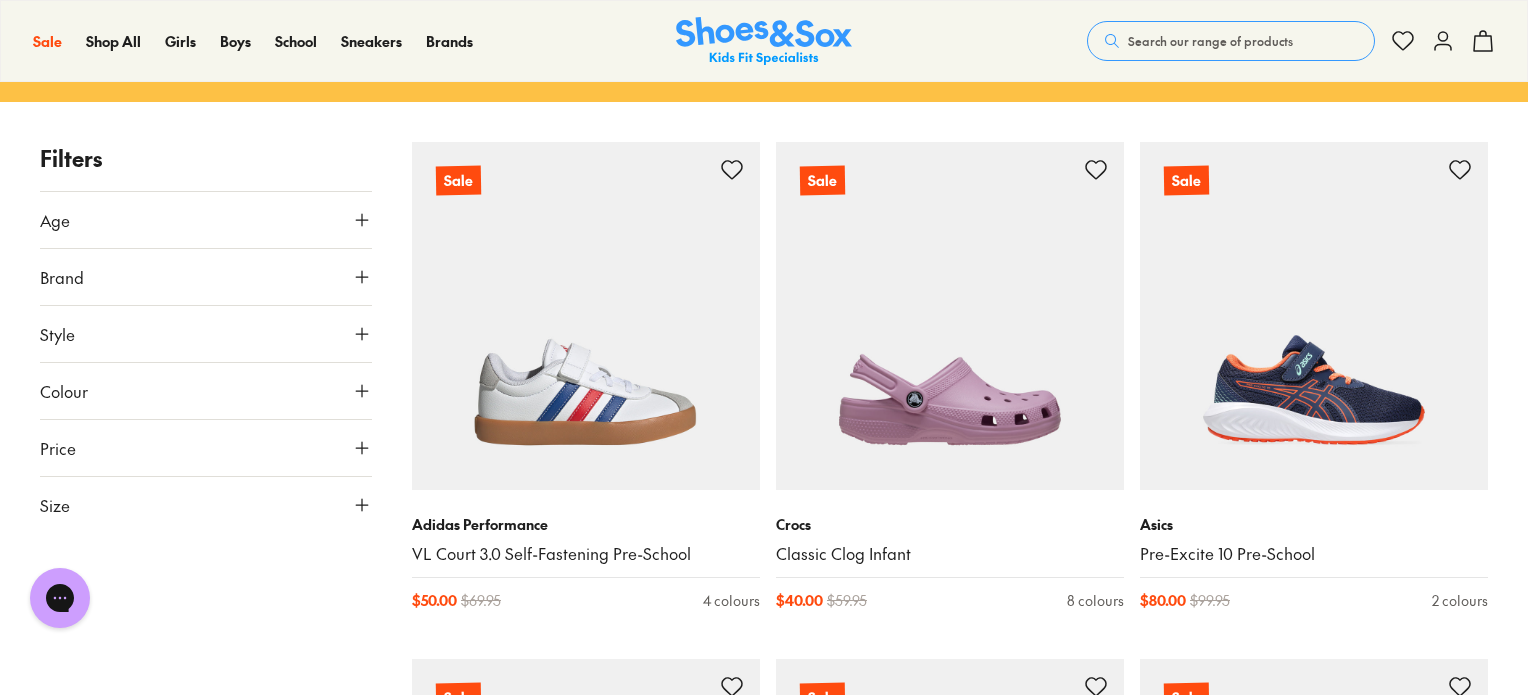 scroll, scrollTop: 264, scrollLeft: 0, axis: vertical 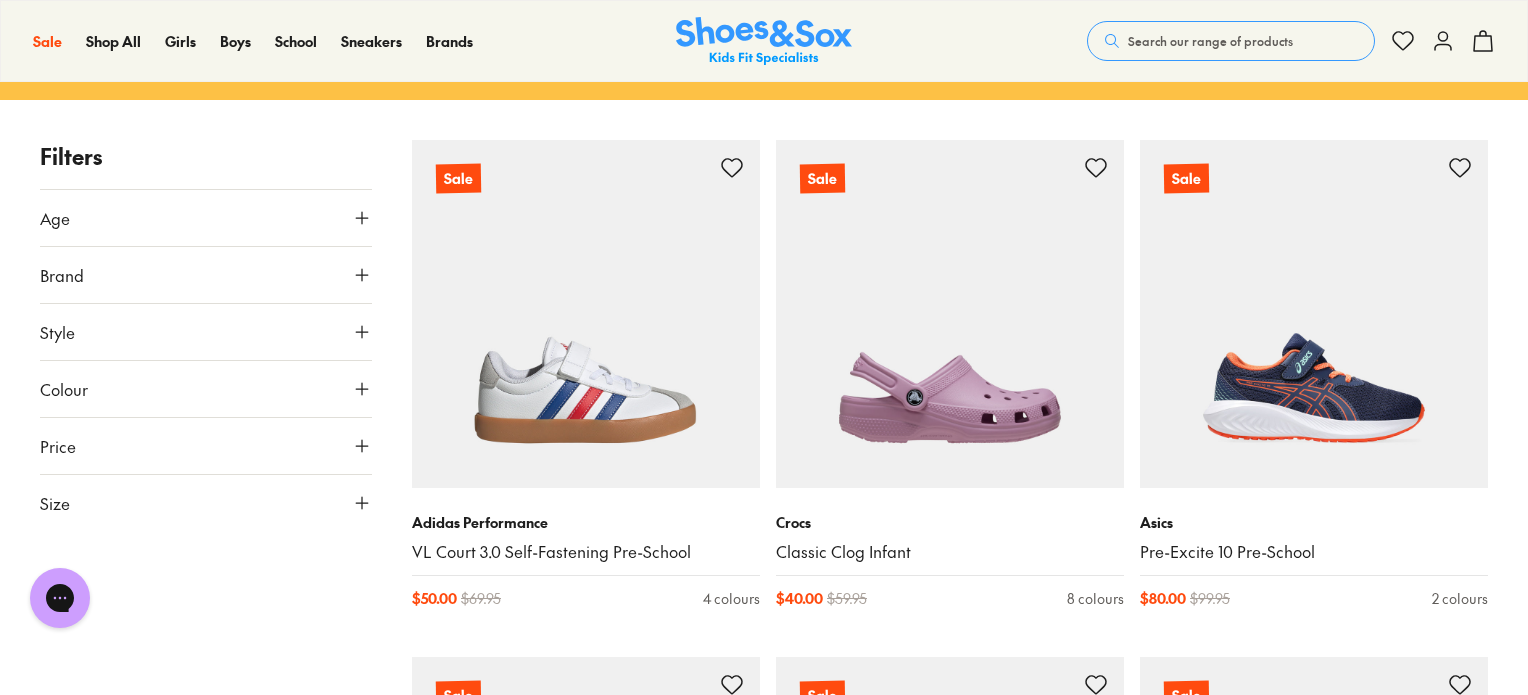 click 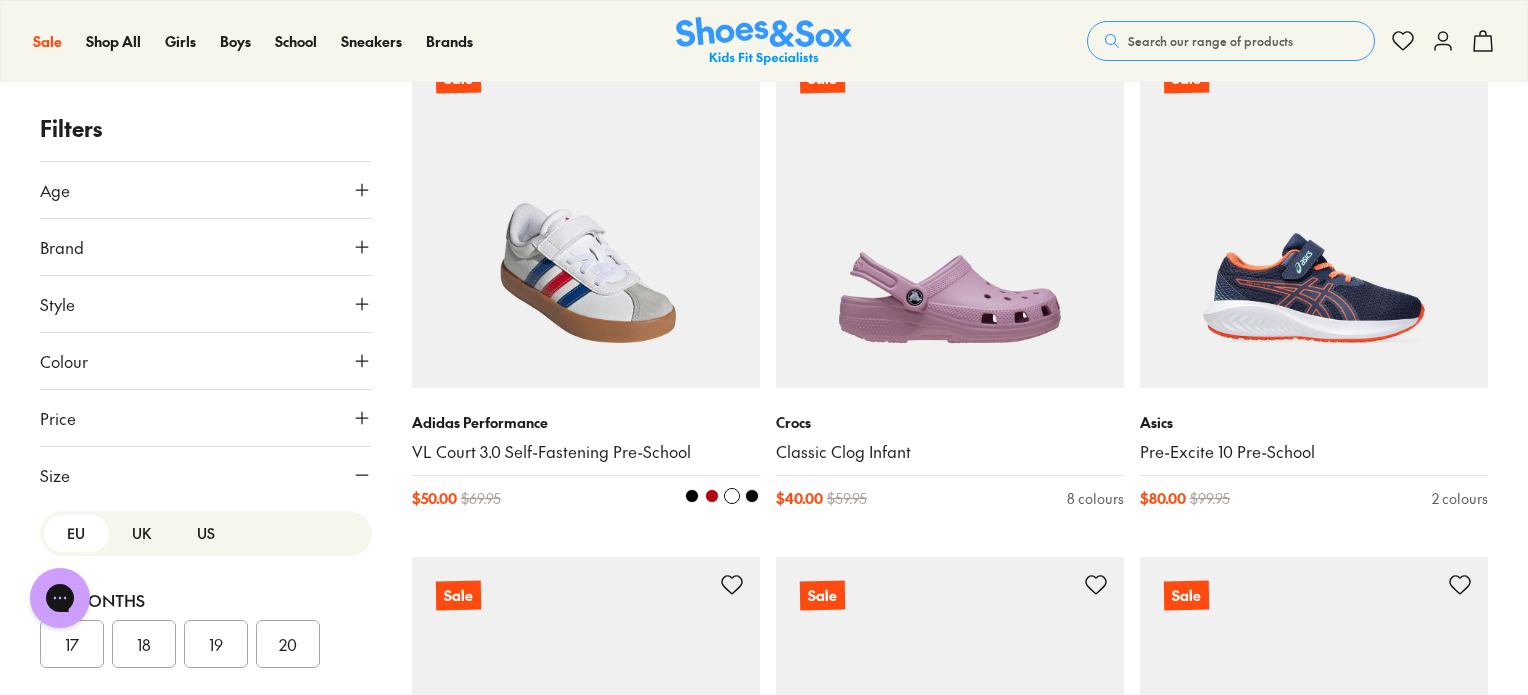 scroll, scrollTop: 0, scrollLeft: 0, axis: both 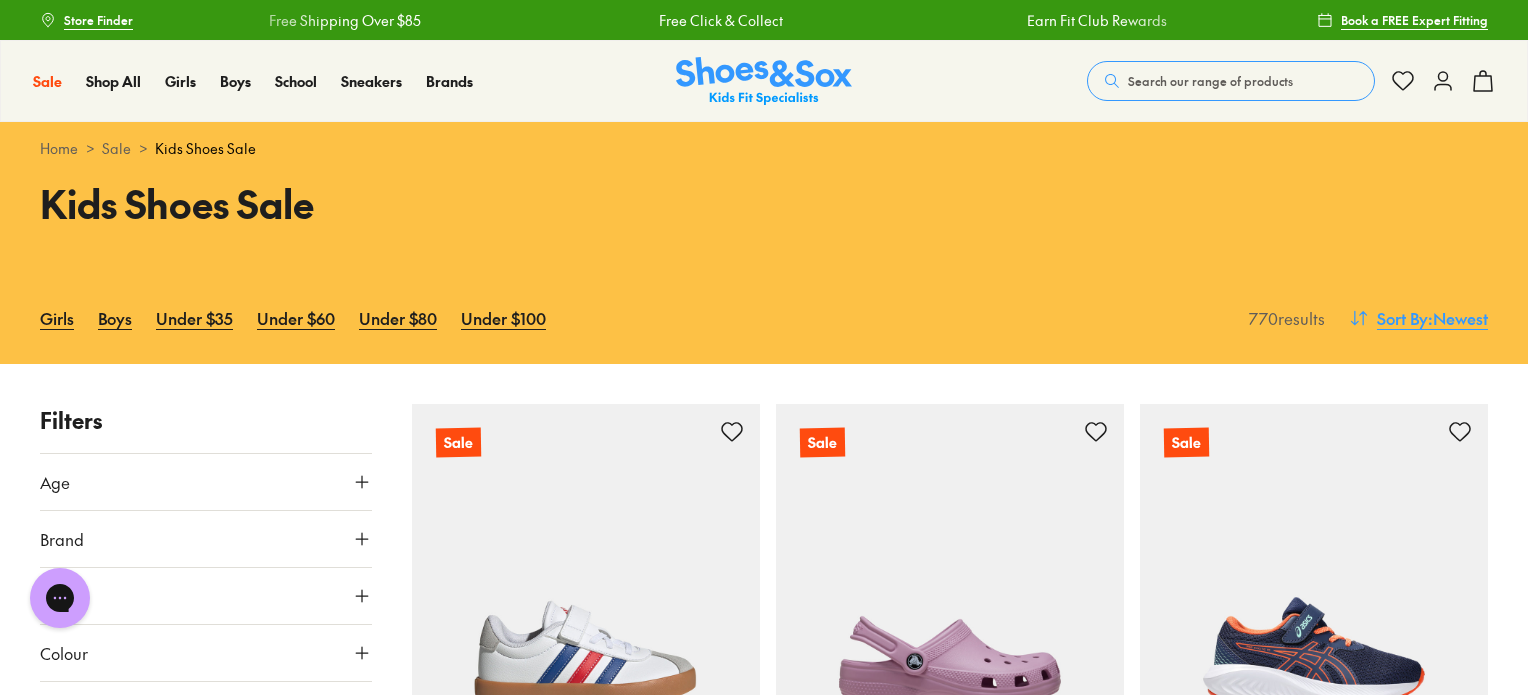 click on ":  Newest" at bounding box center (1458, 318) 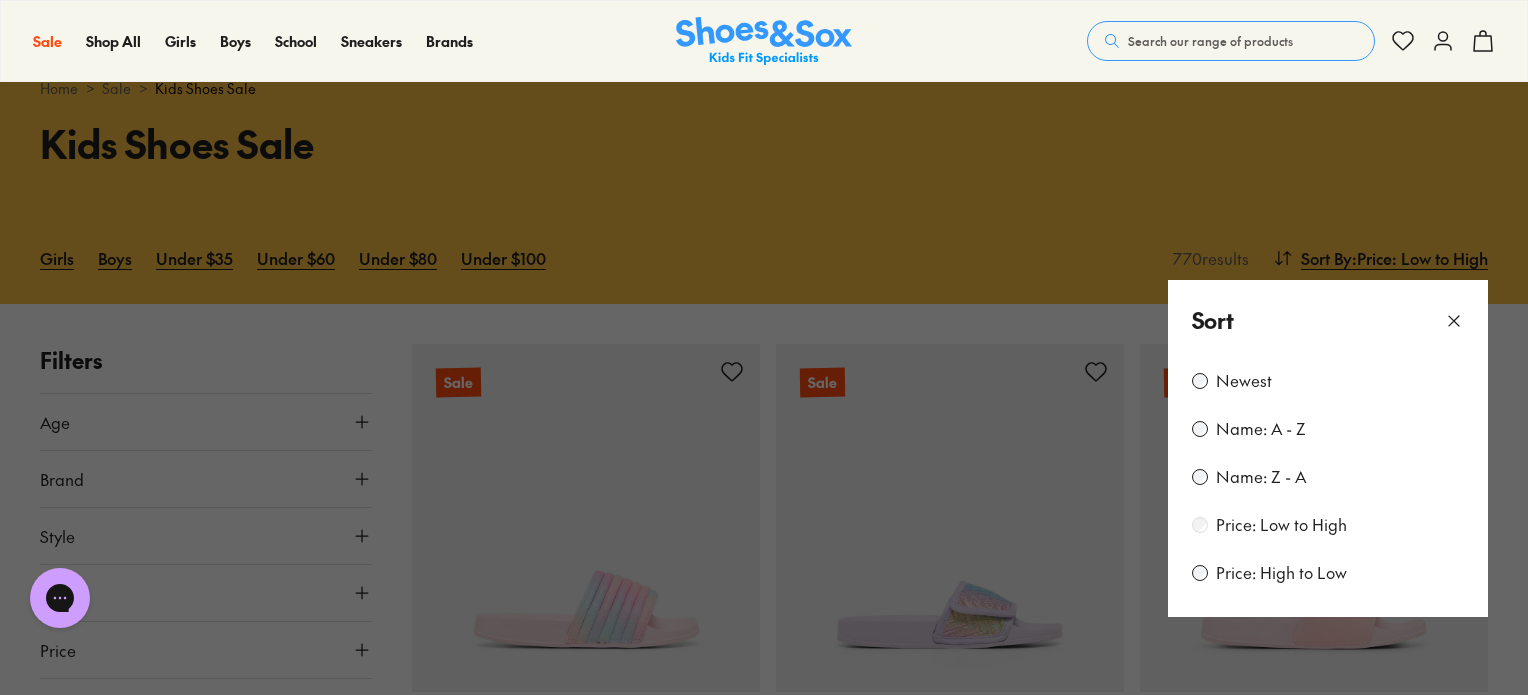 scroll, scrollTop: 164, scrollLeft: 0, axis: vertical 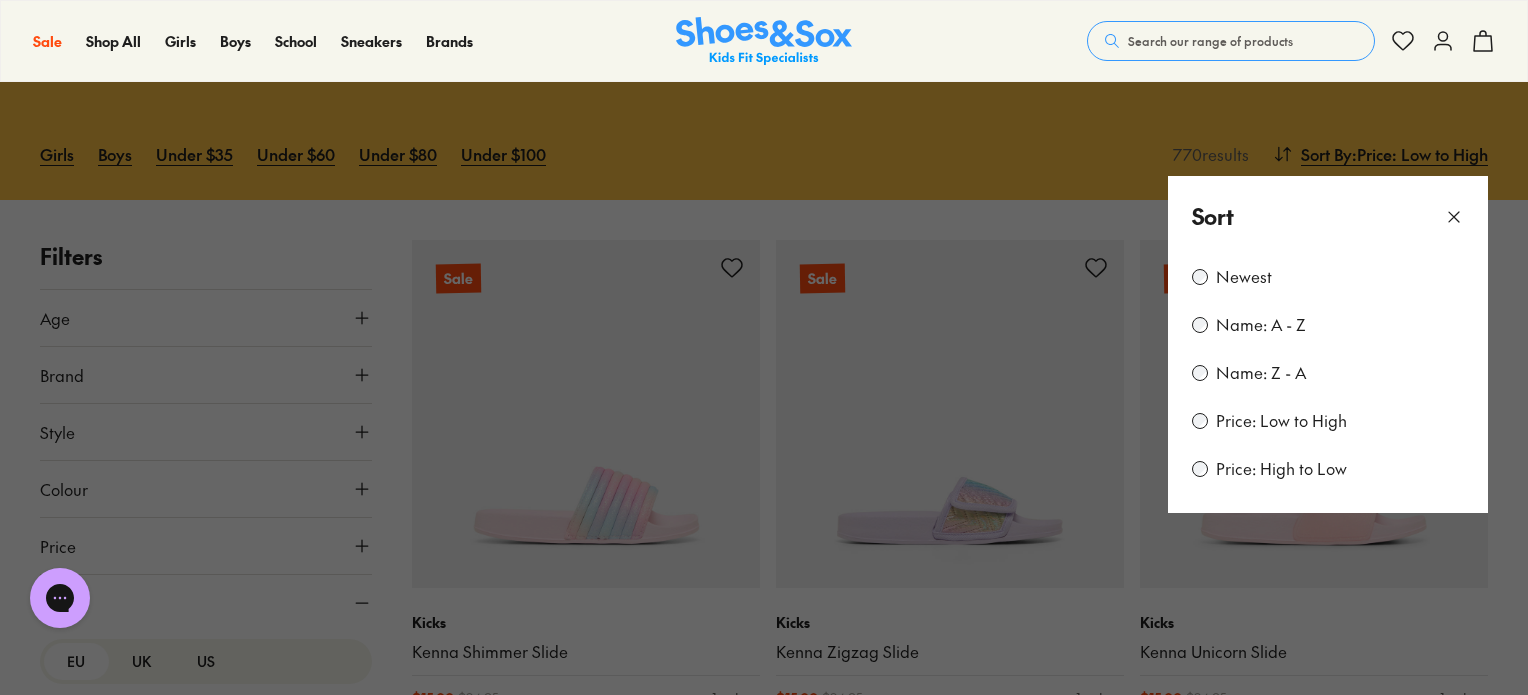 click 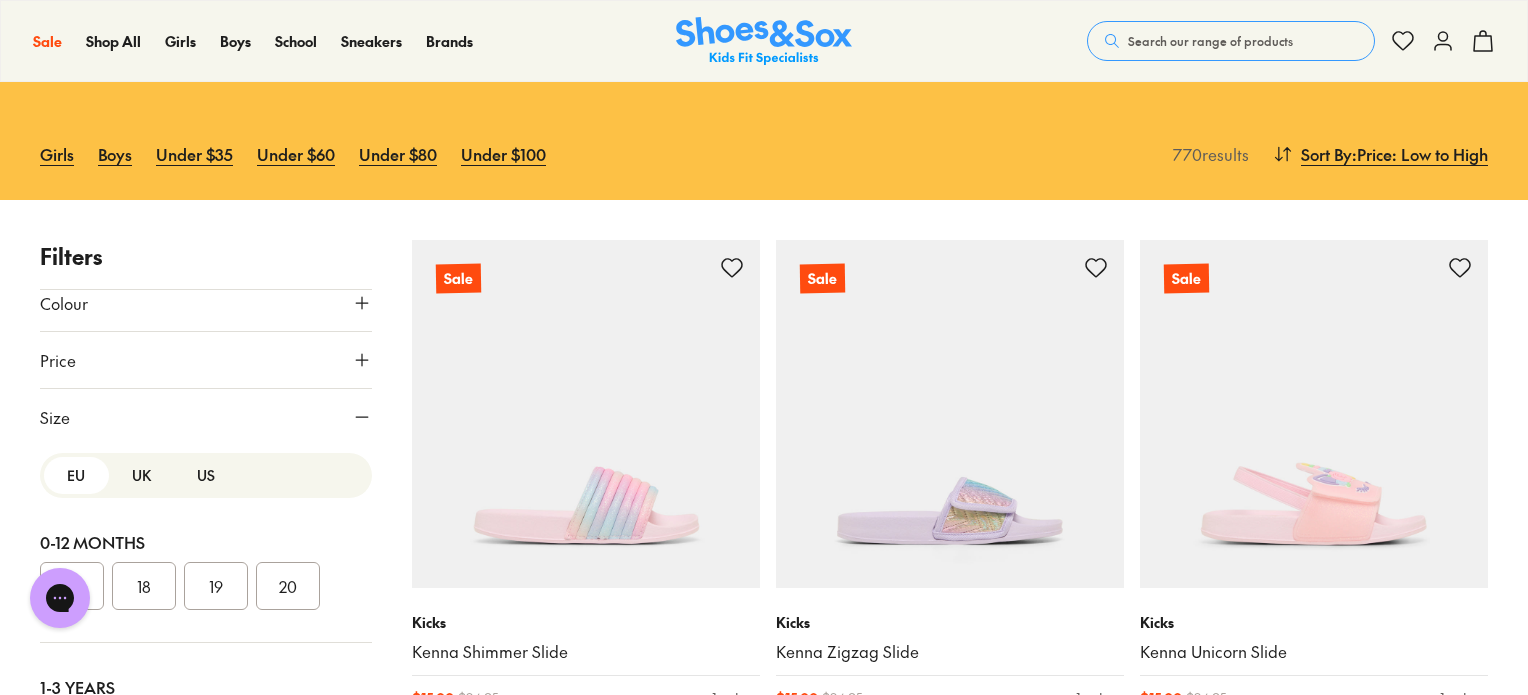 scroll, scrollTop: 190, scrollLeft: 0, axis: vertical 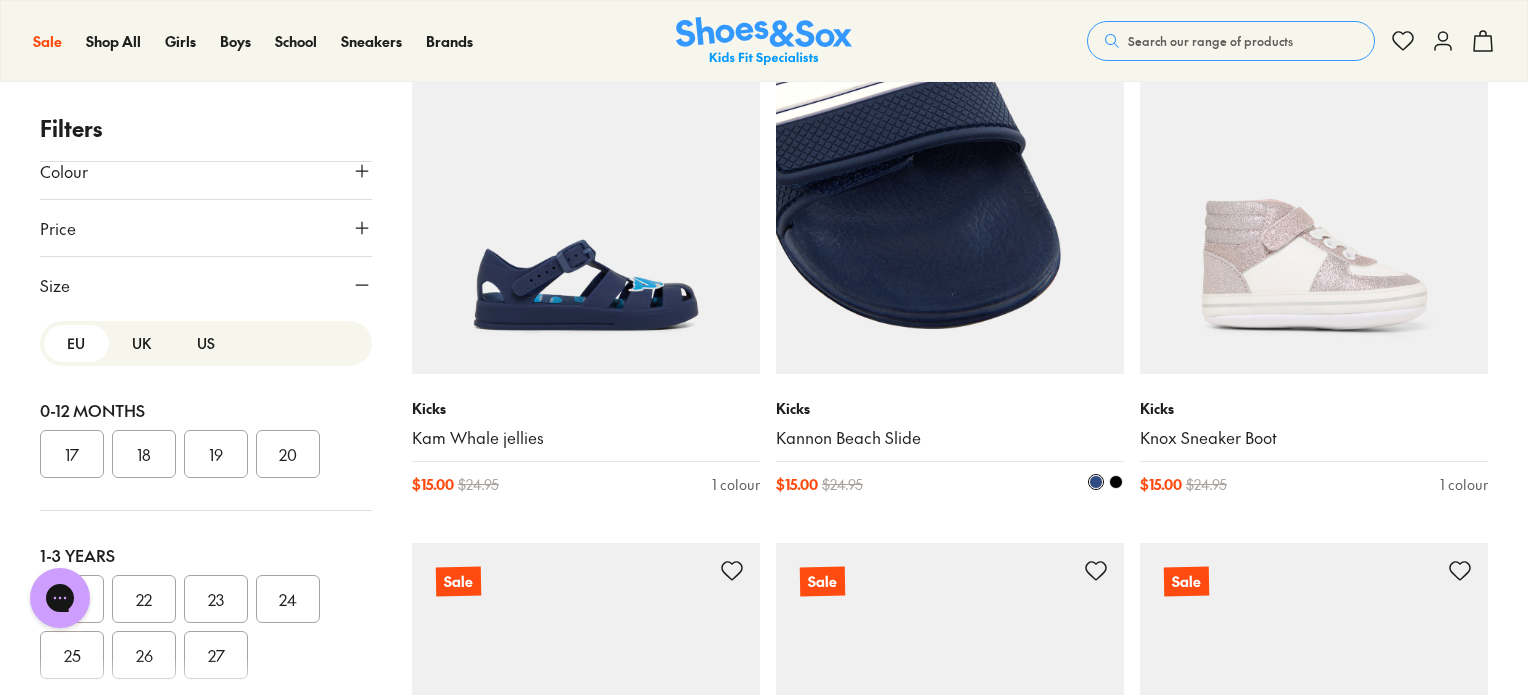 click on "Kannon Beach Slide" at bounding box center (950, 438) 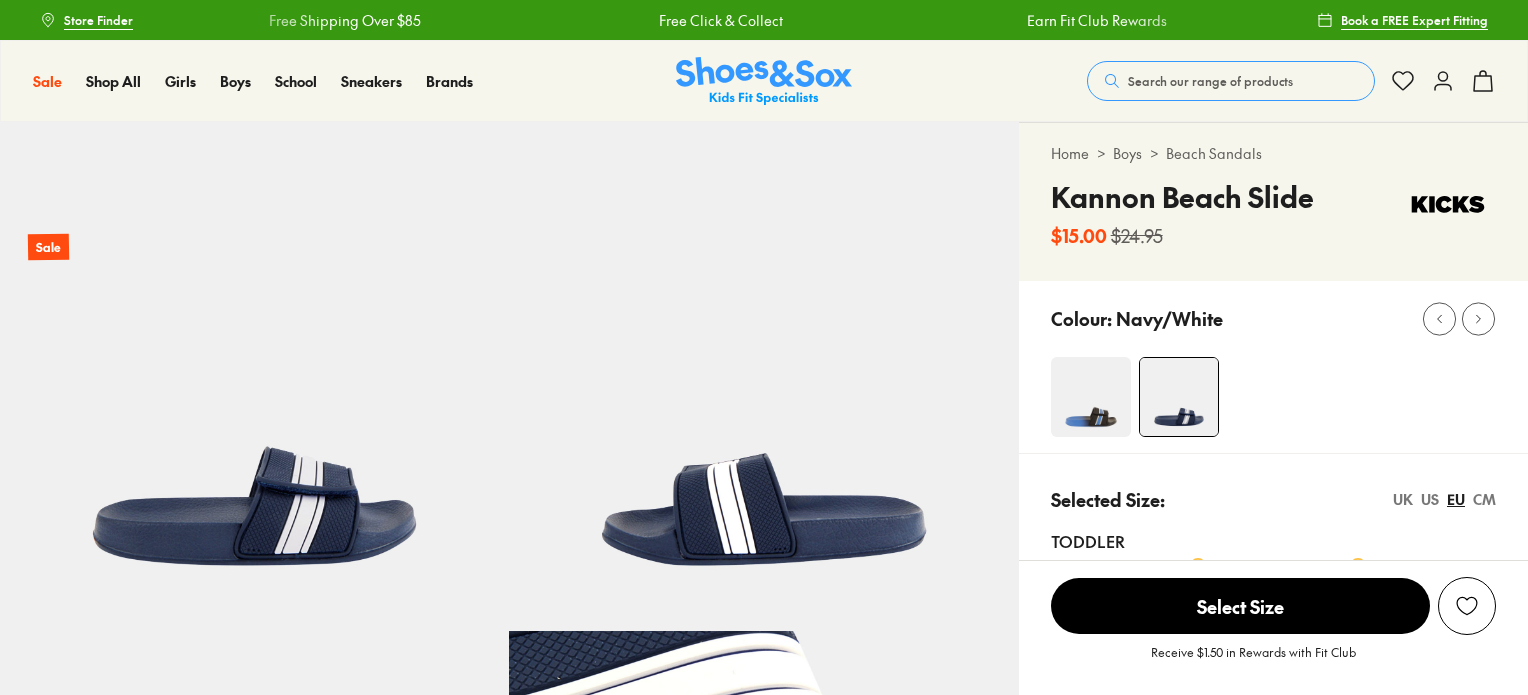 scroll, scrollTop: 0, scrollLeft: 0, axis: both 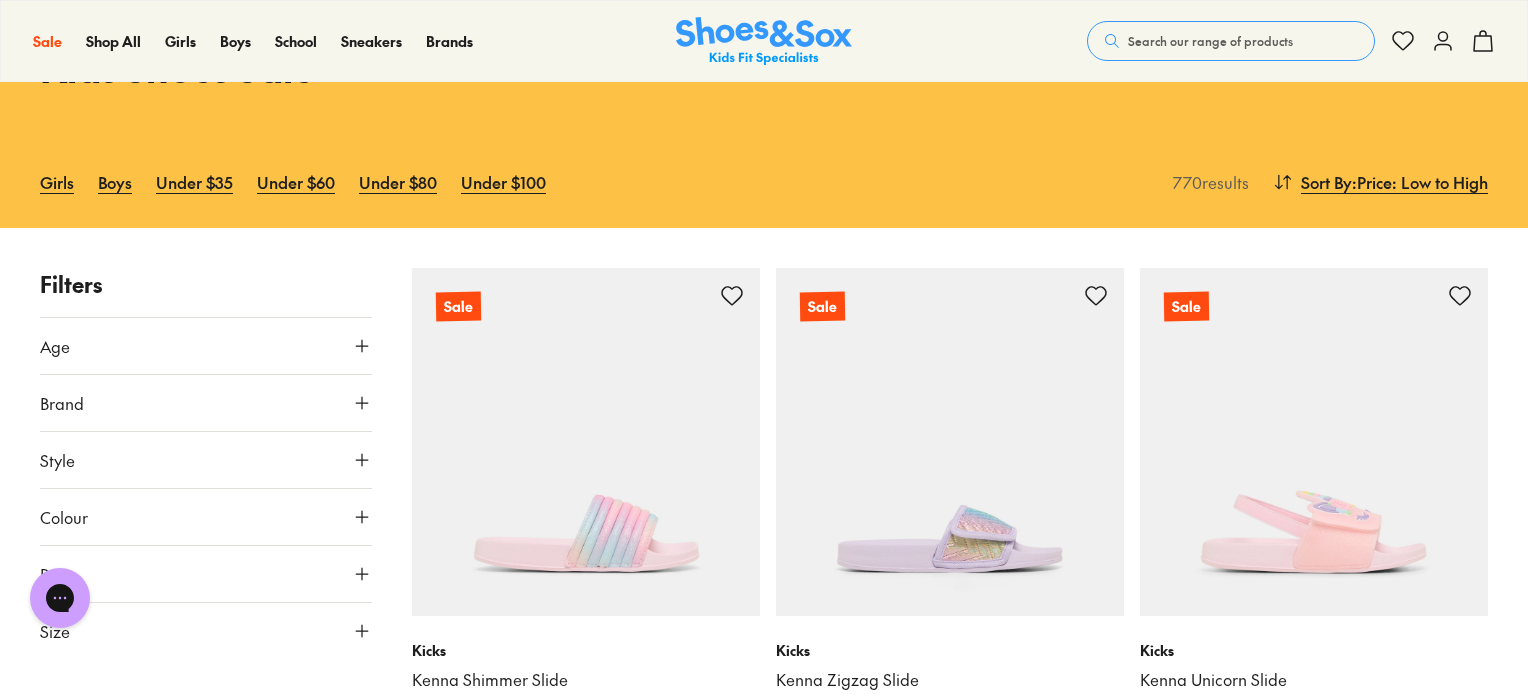 click 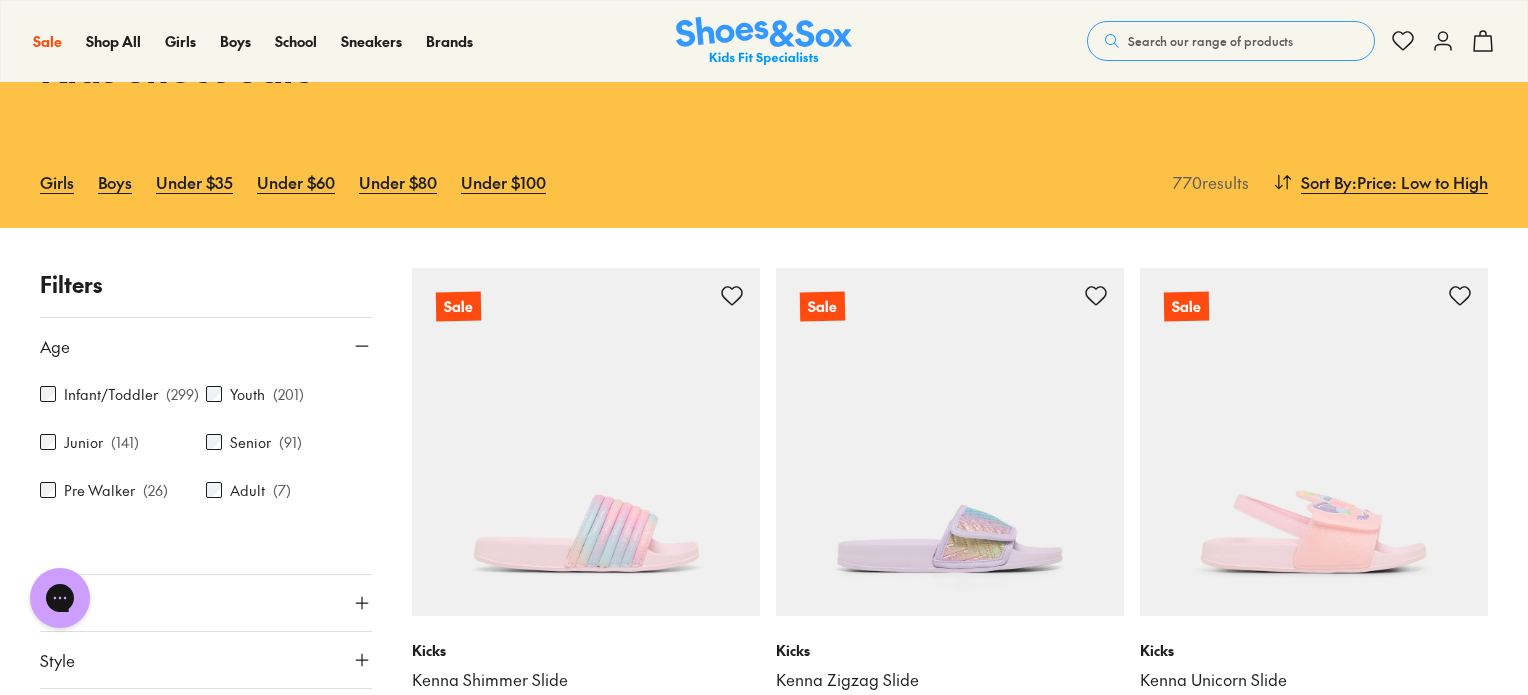 click 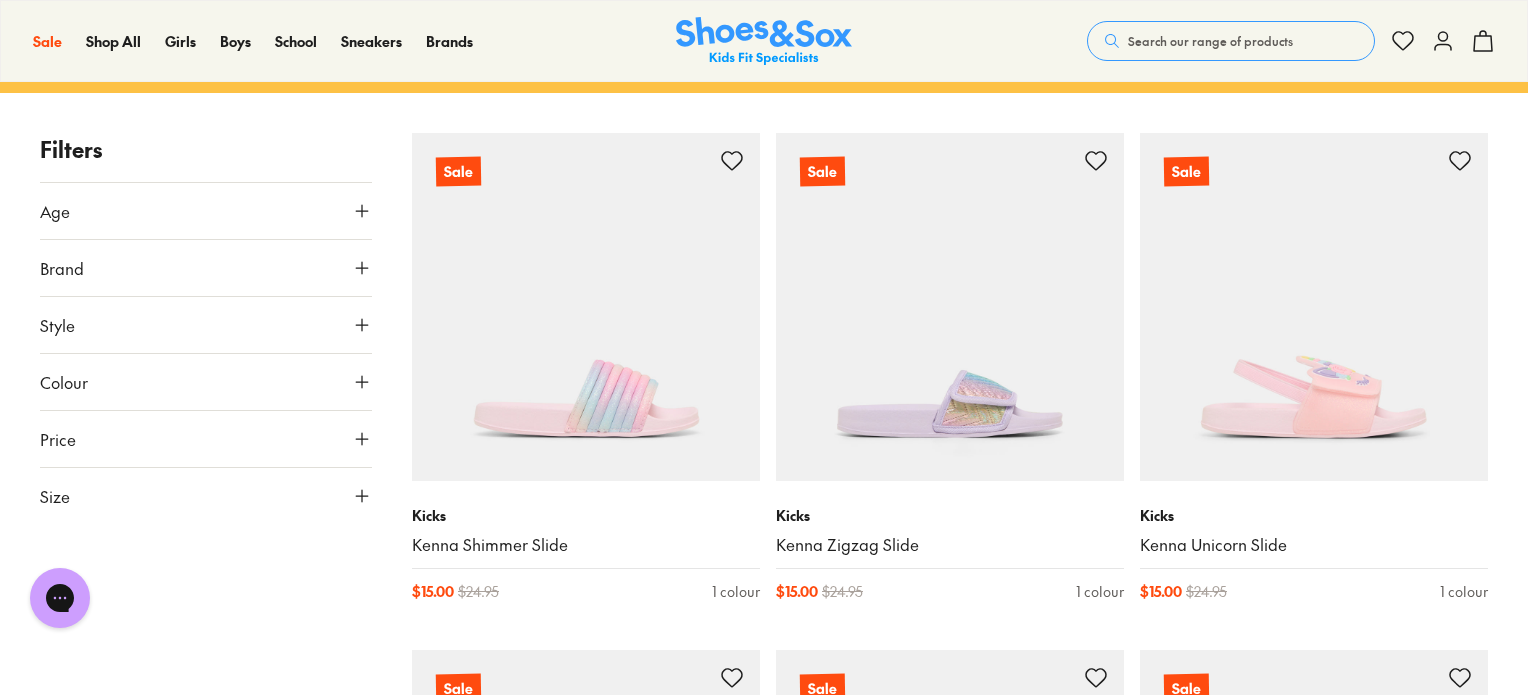 scroll, scrollTop: 272, scrollLeft: 0, axis: vertical 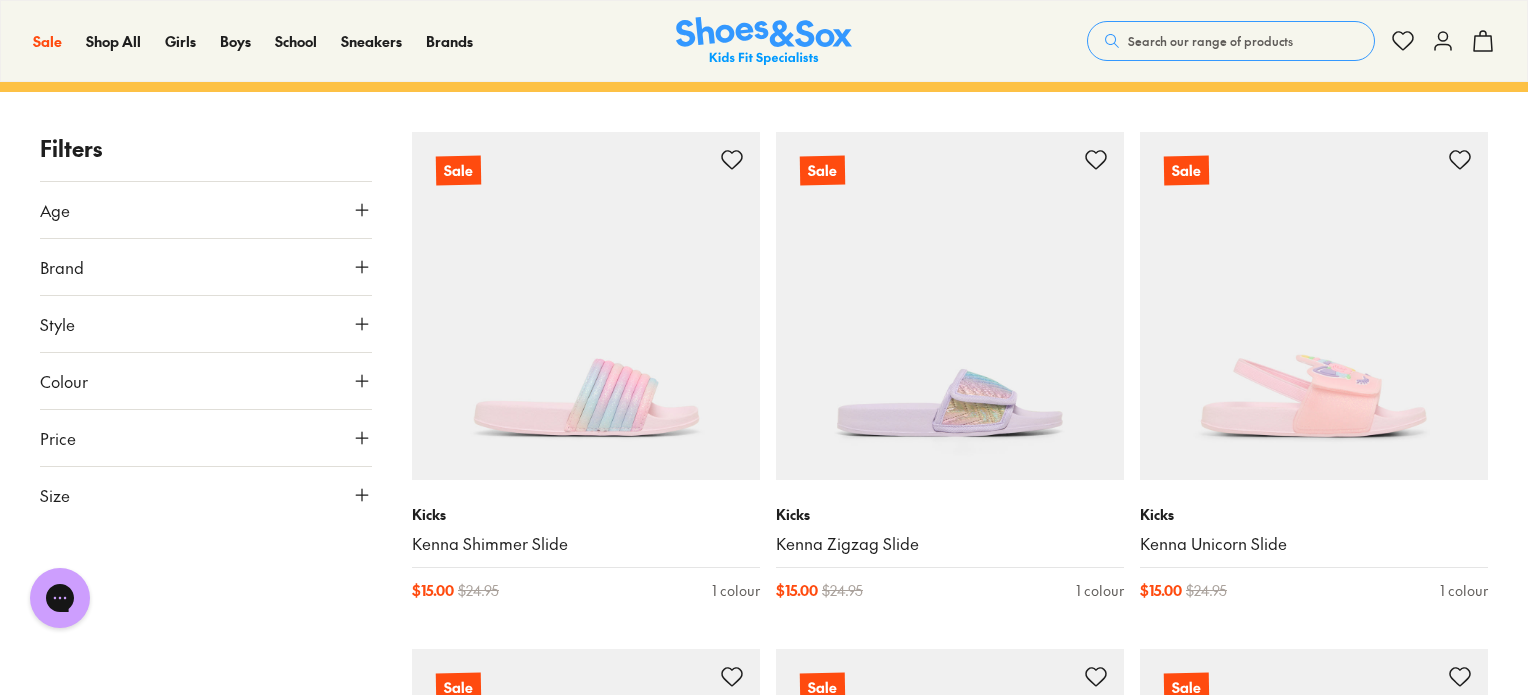 click 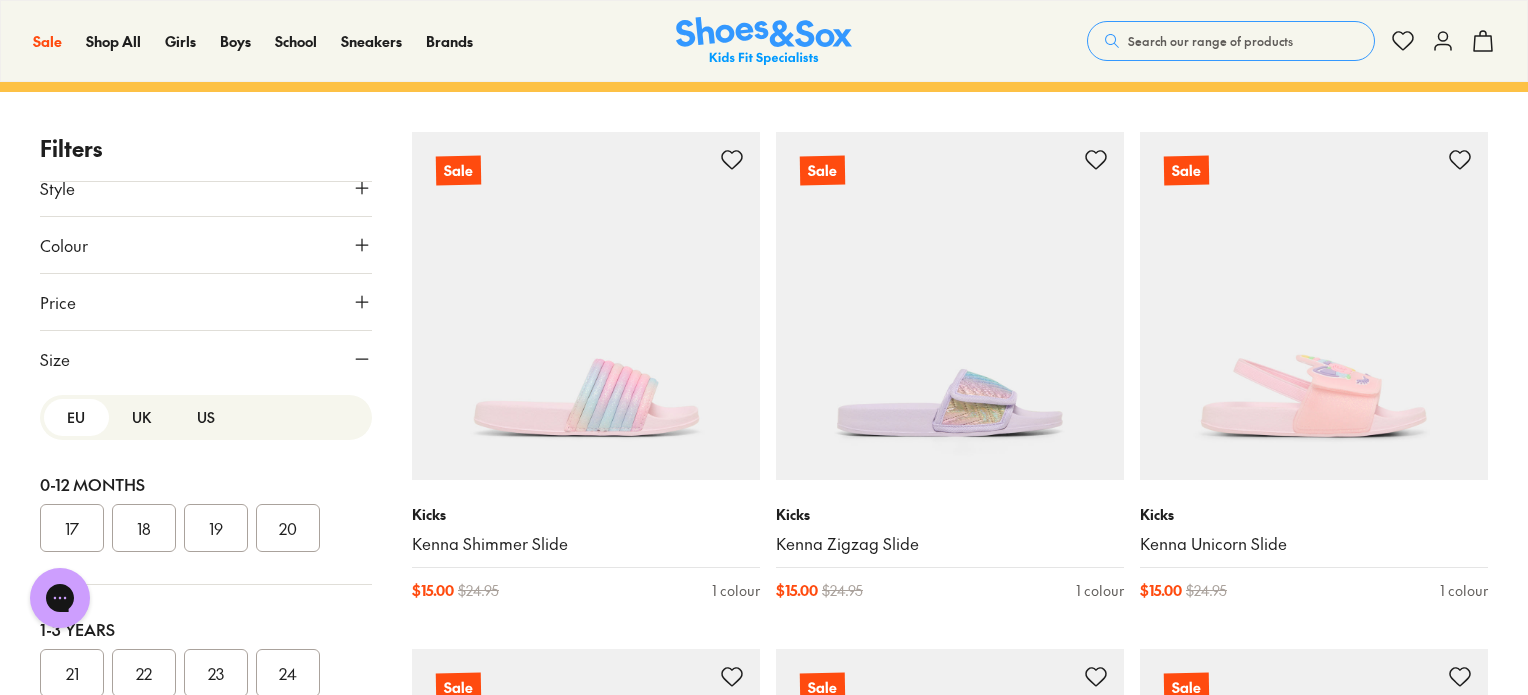 scroll, scrollTop: 143, scrollLeft: 0, axis: vertical 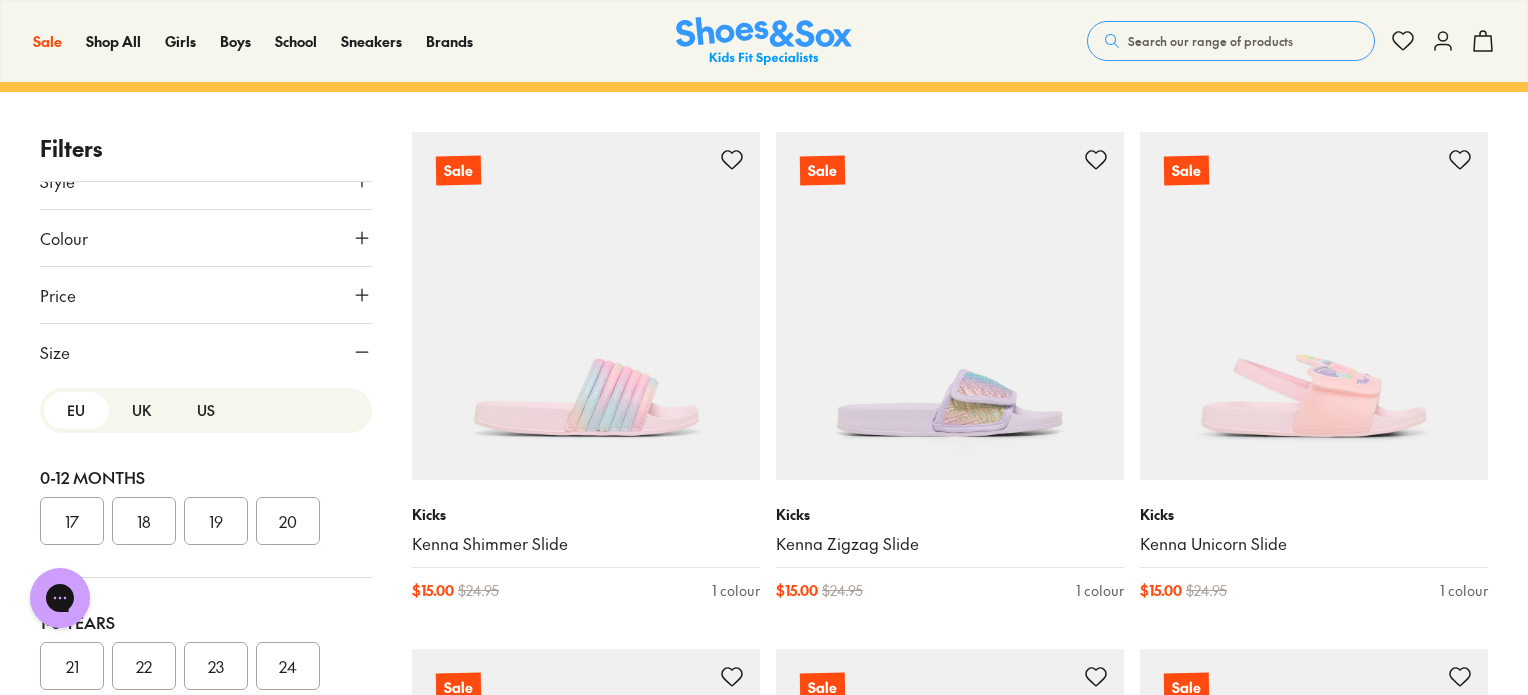click on "UK" at bounding box center (141, 410) 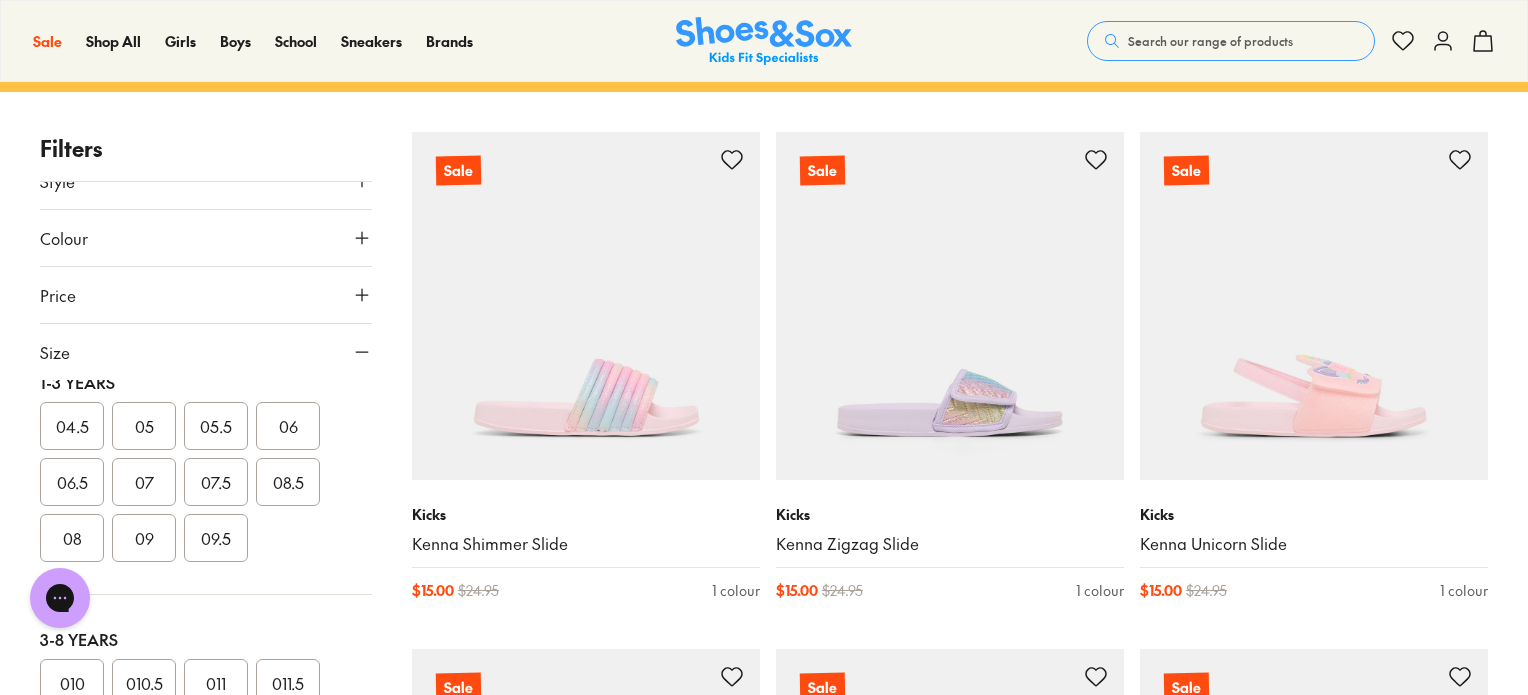 scroll, scrollTop: 294, scrollLeft: 0, axis: vertical 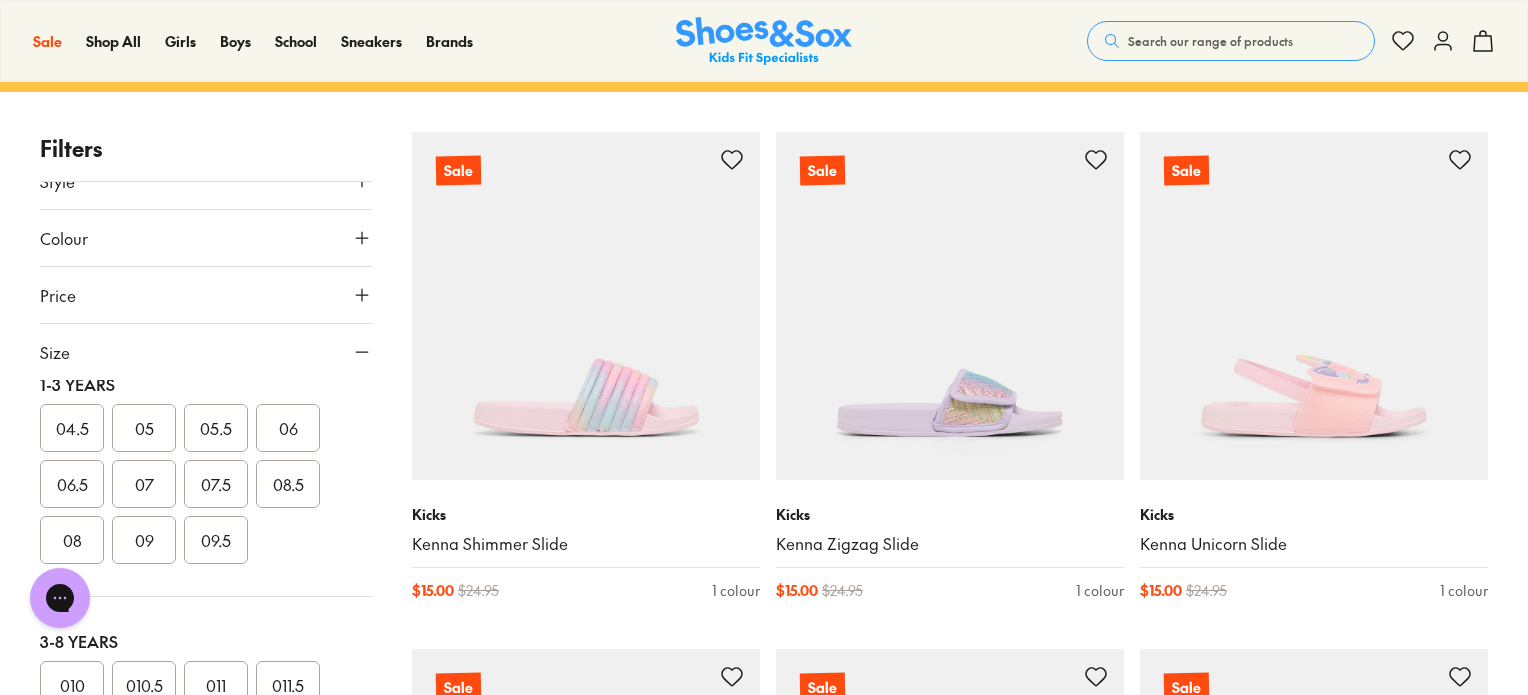 click on "08.5" at bounding box center (288, 484) 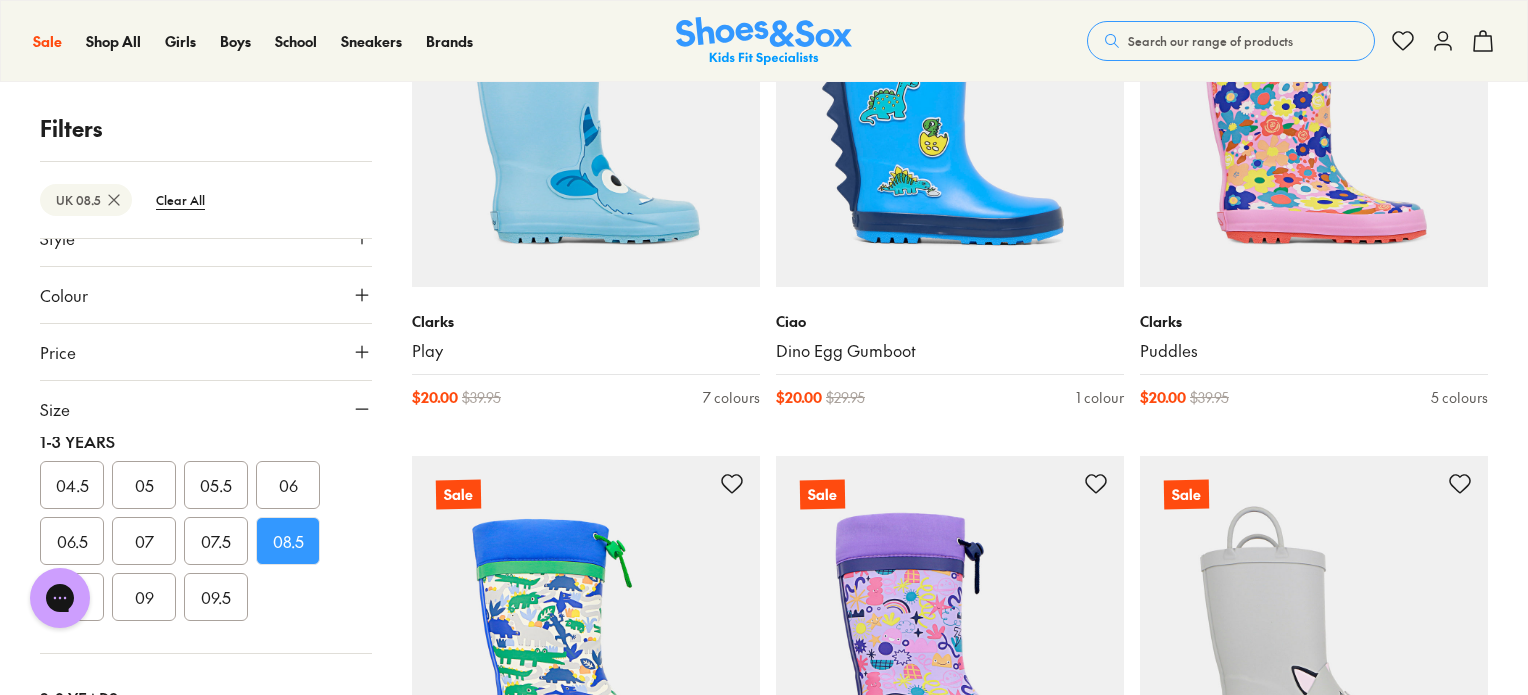 scroll, scrollTop: 2017, scrollLeft: 0, axis: vertical 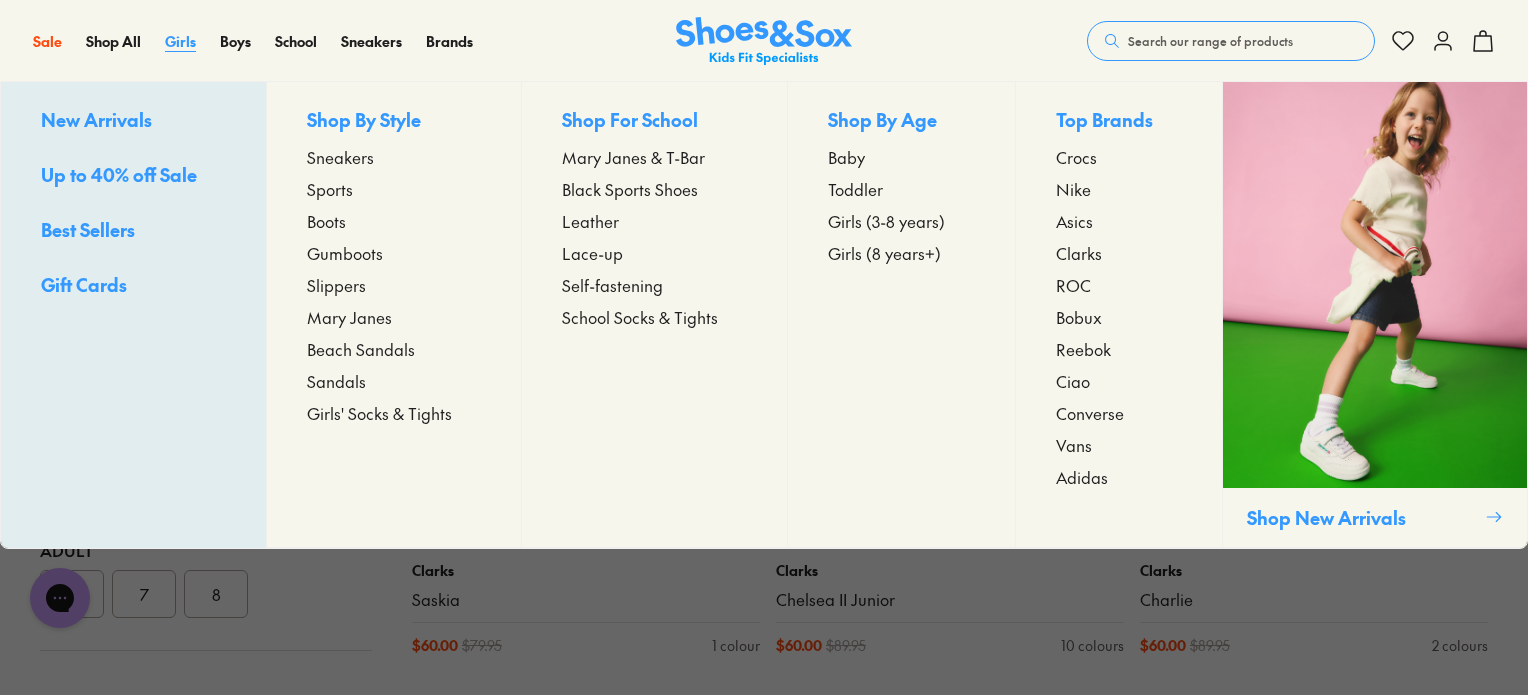 click on "Girls" at bounding box center [180, 41] 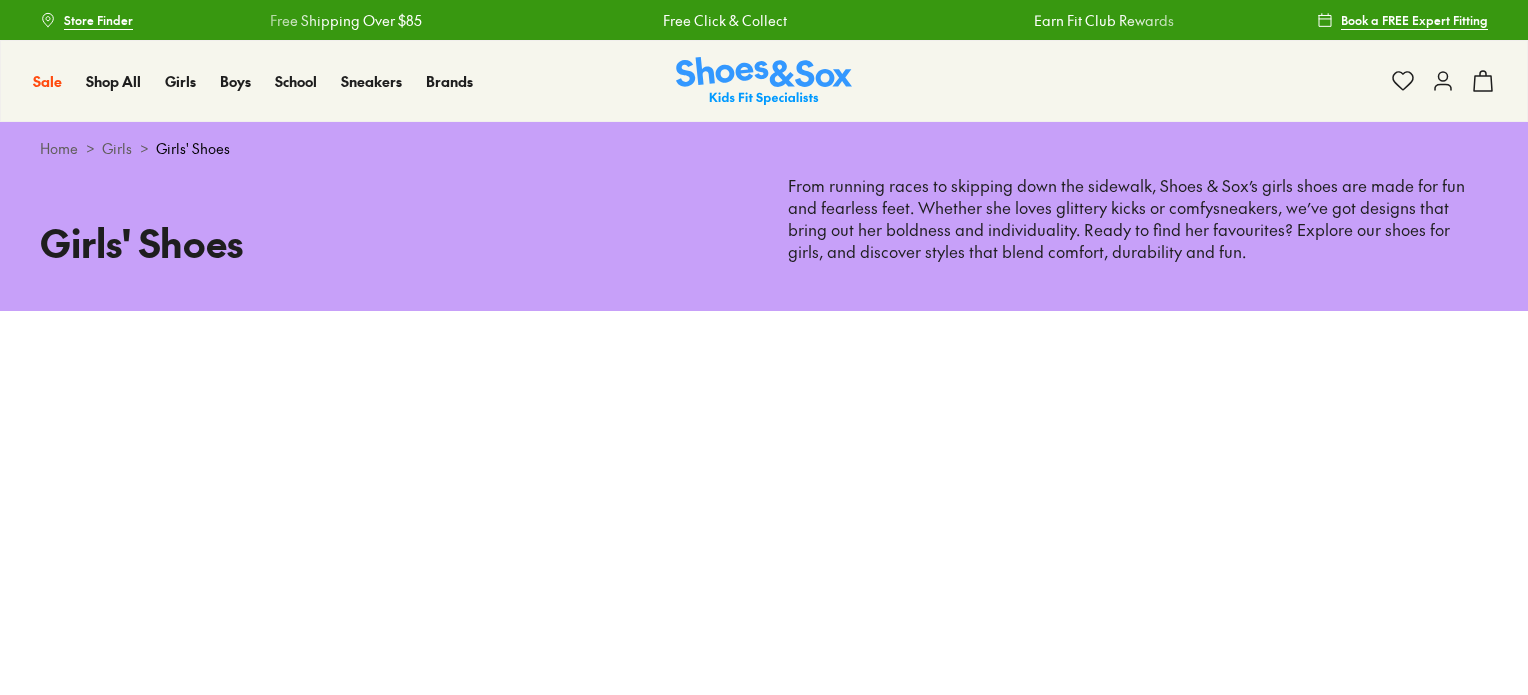 scroll, scrollTop: 0, scrollLeft: 0, axis: both 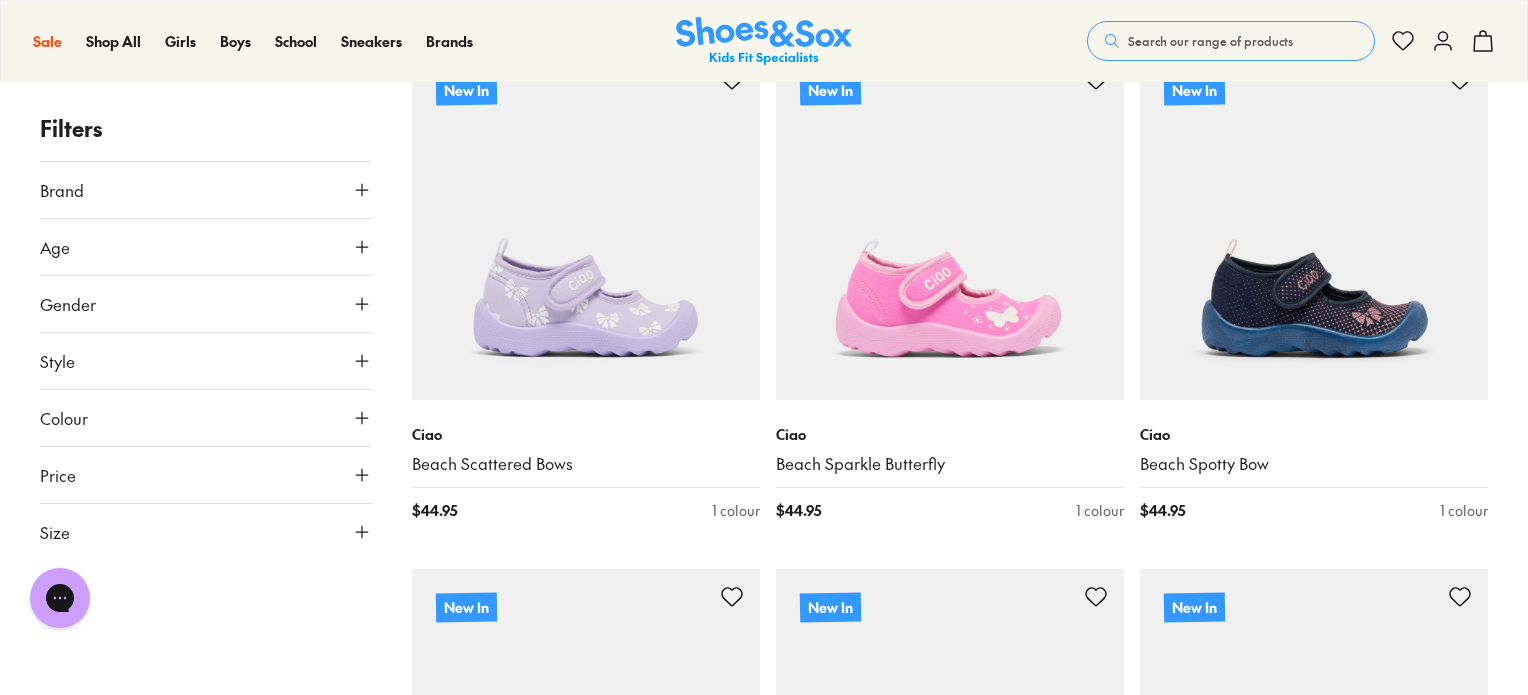 click 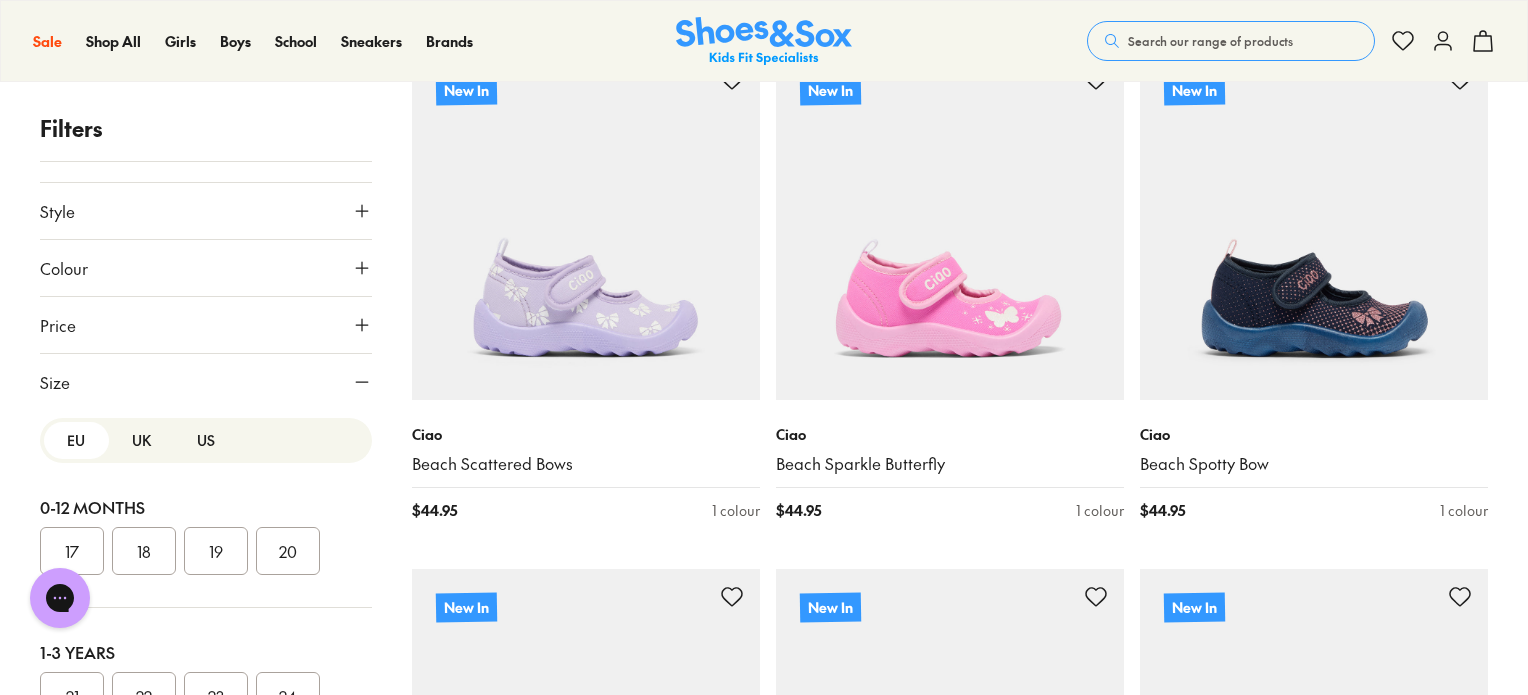 scroll, scrollTop: 247, scrollLeft: 0, axis: vertical 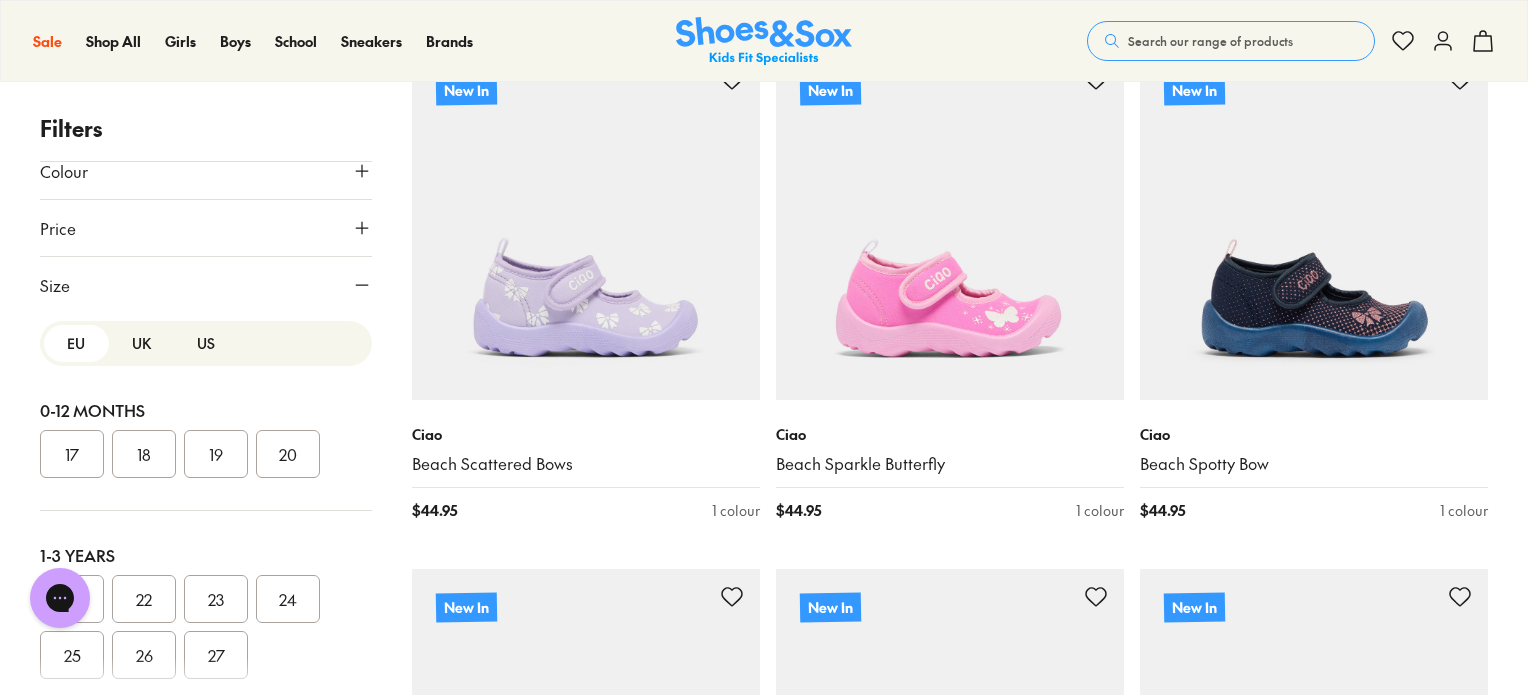 click on "UK" at bounding box center [141, 343] 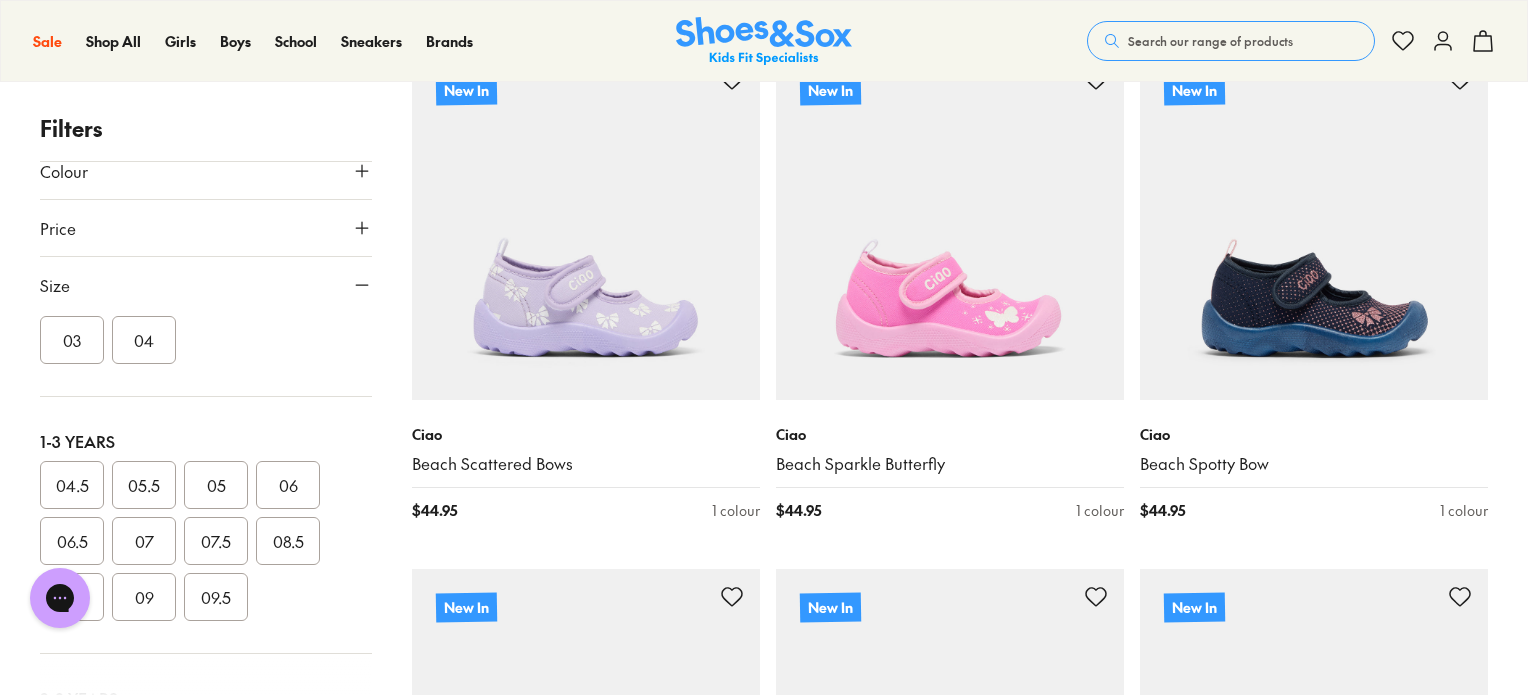 scroll, scrollTop: 192, scrollLeft: 0, axis: vertical 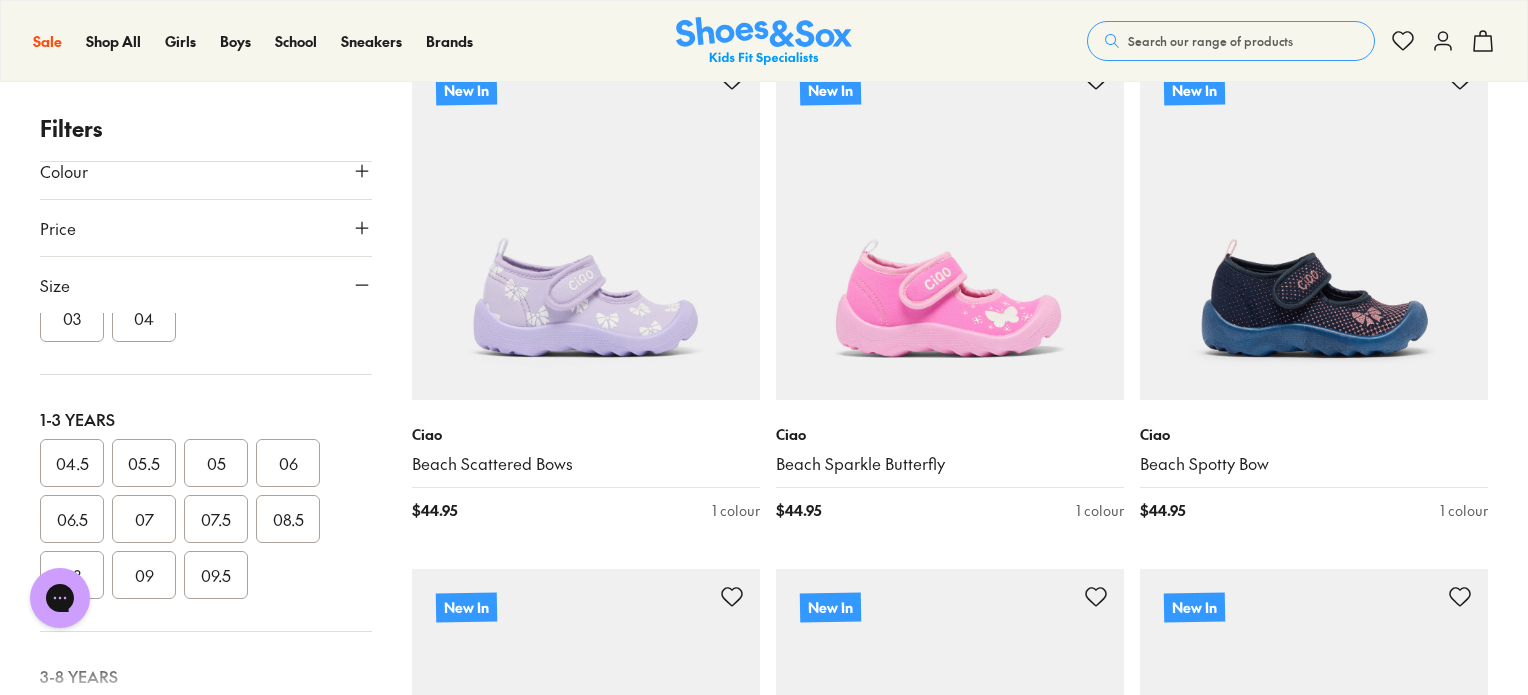 click on "08.5" at bounding box center [288, 519] 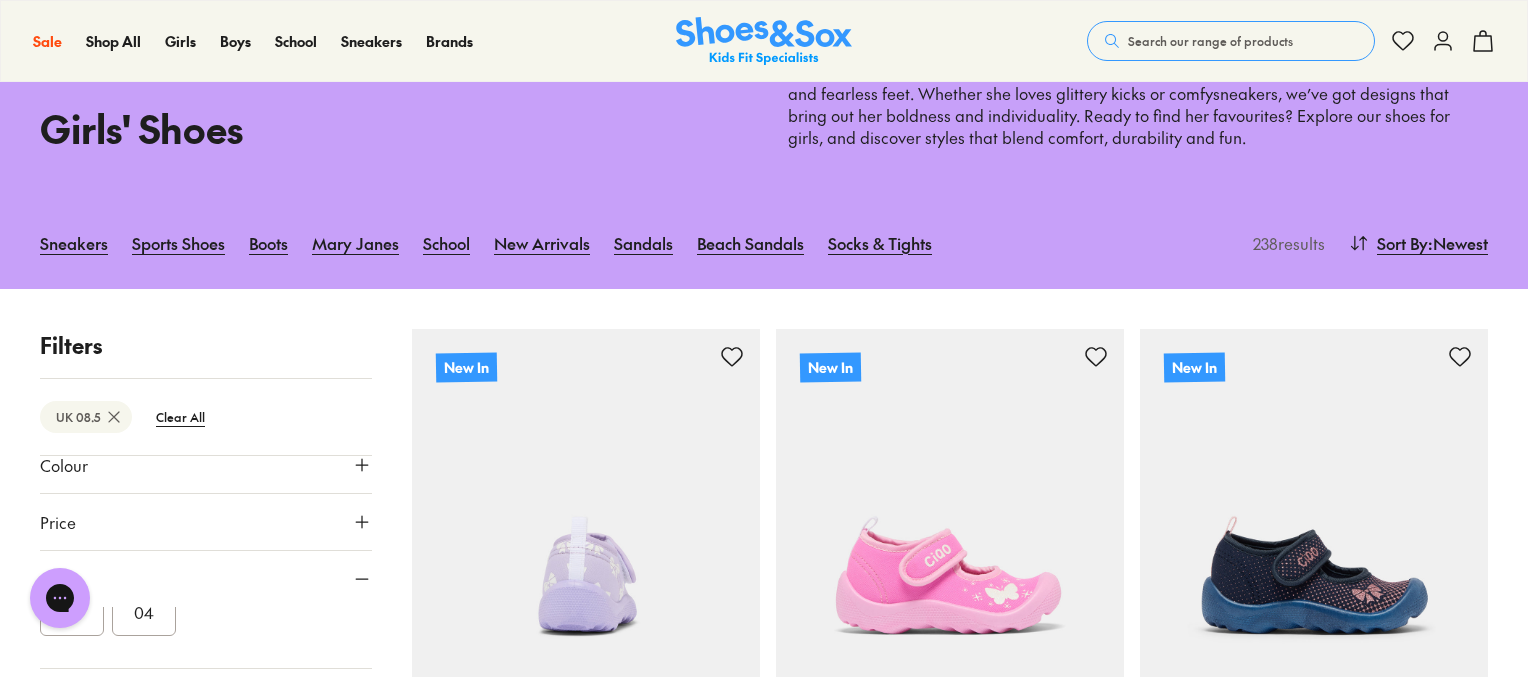 scroll, scrollTop: 86, scrollLeft: 0, axis: vertical 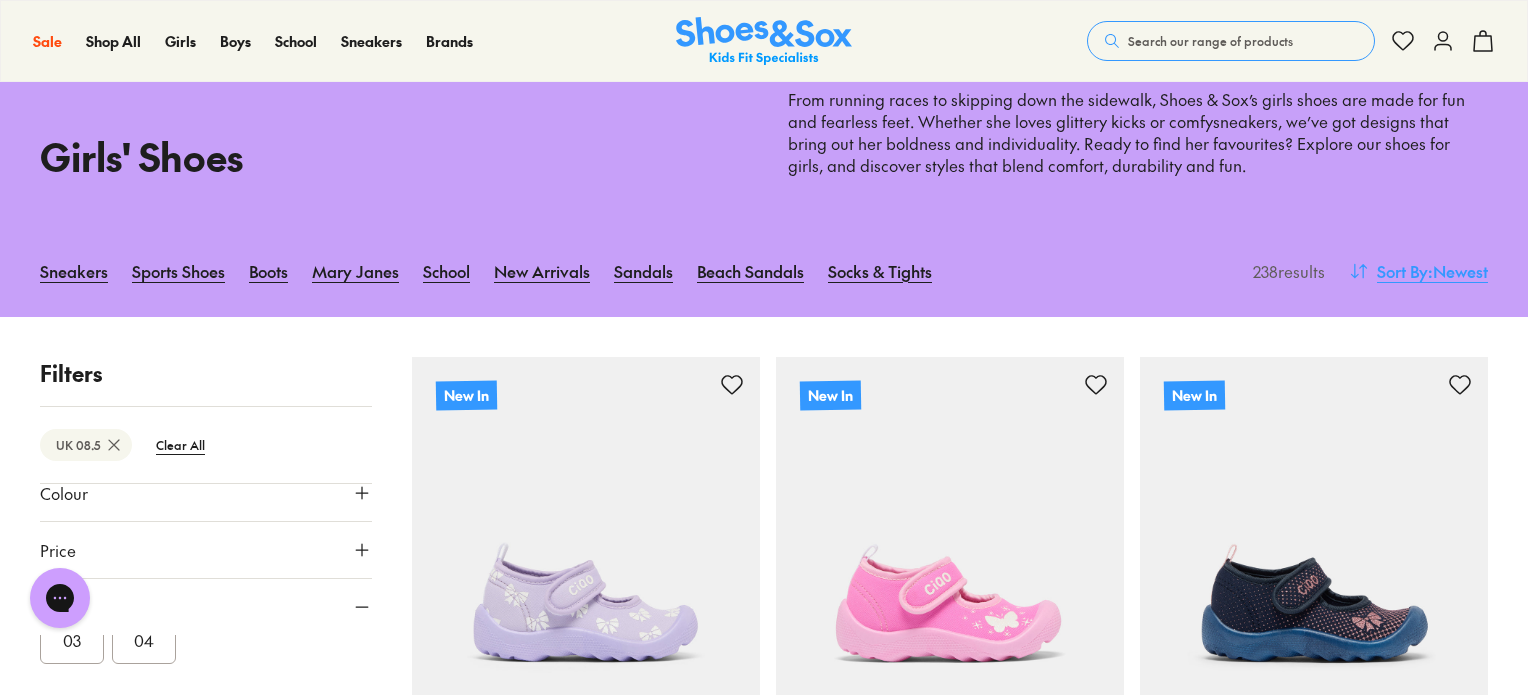 click on ":  Newest" at bounding box center [1458, 271] 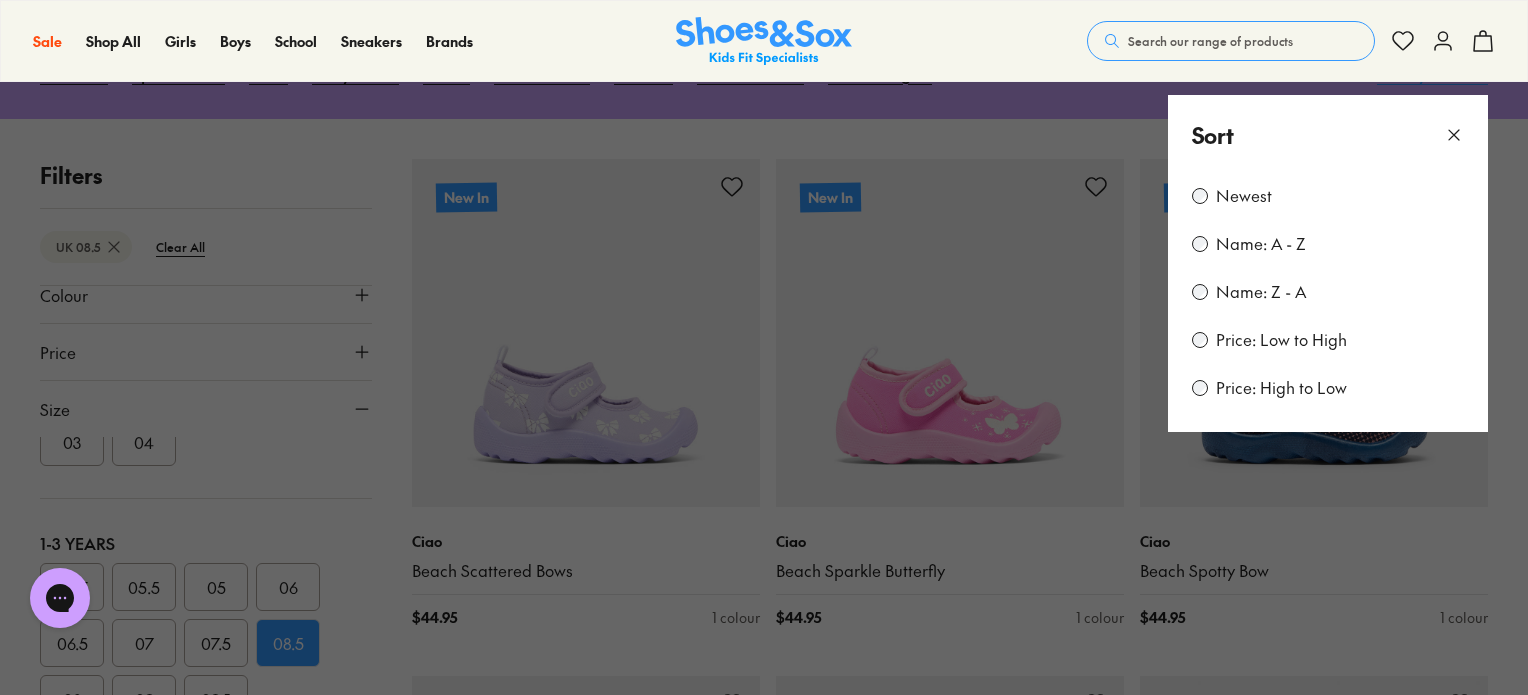 scroll, scrollTop: 286, scrollLeft: 0, axis: vertical 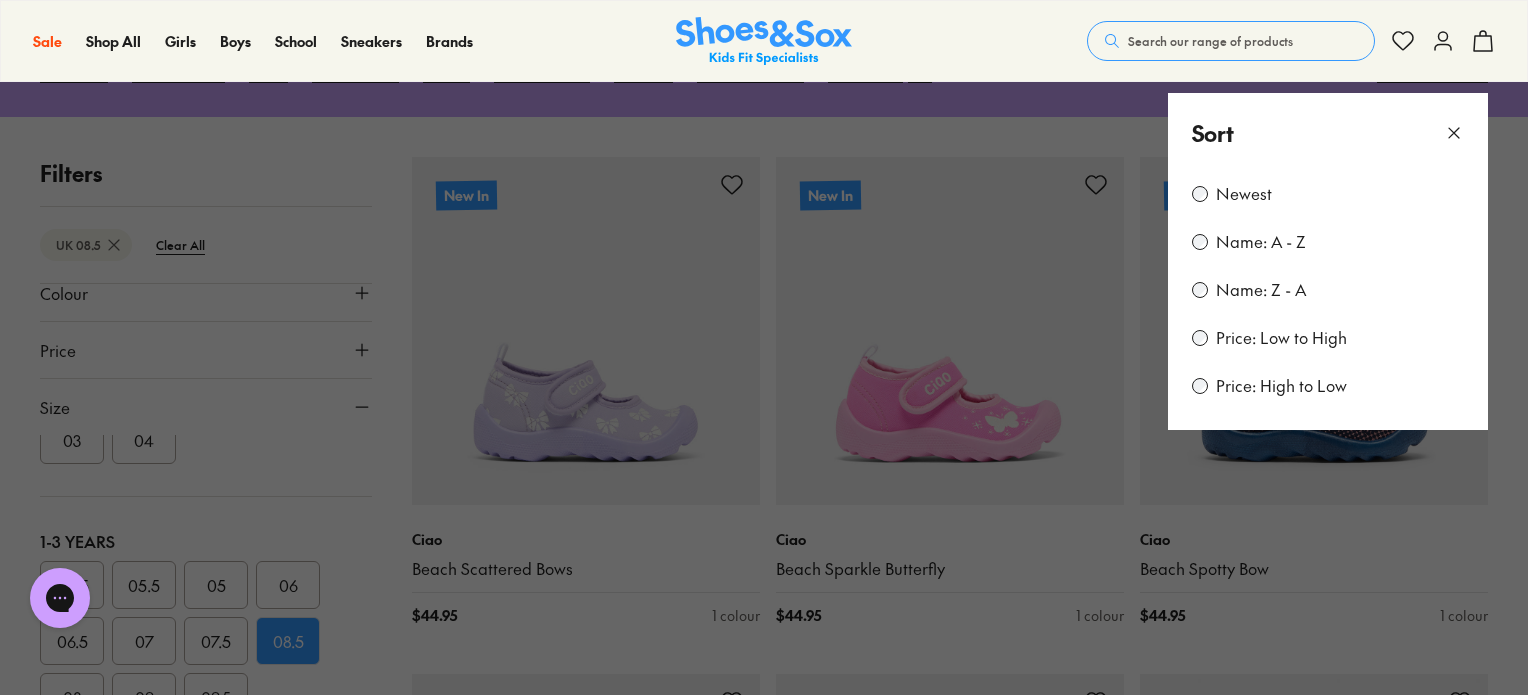 click on "Price: Low to High" at bounding box center [1328, 338] 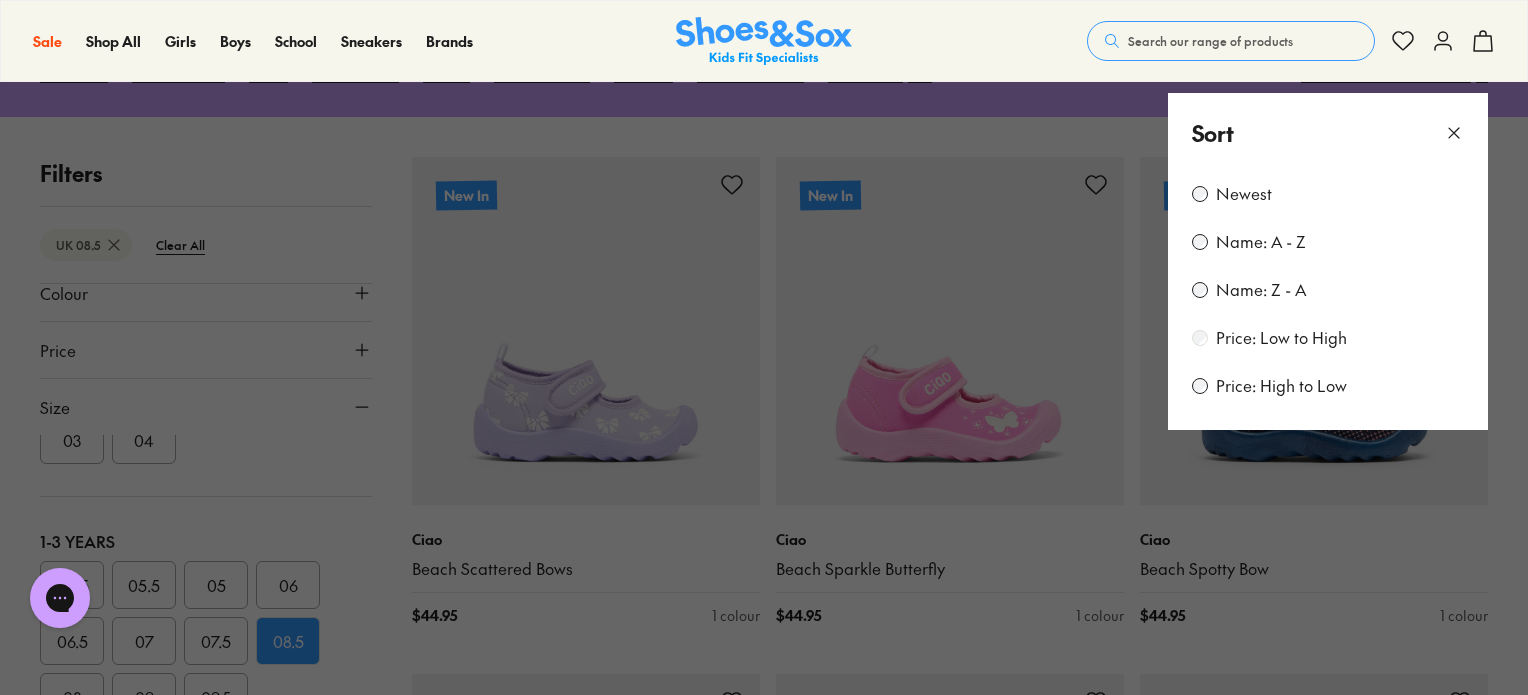 scroll, scrollTop: 20, scrollLeft: 0, axis: vertical 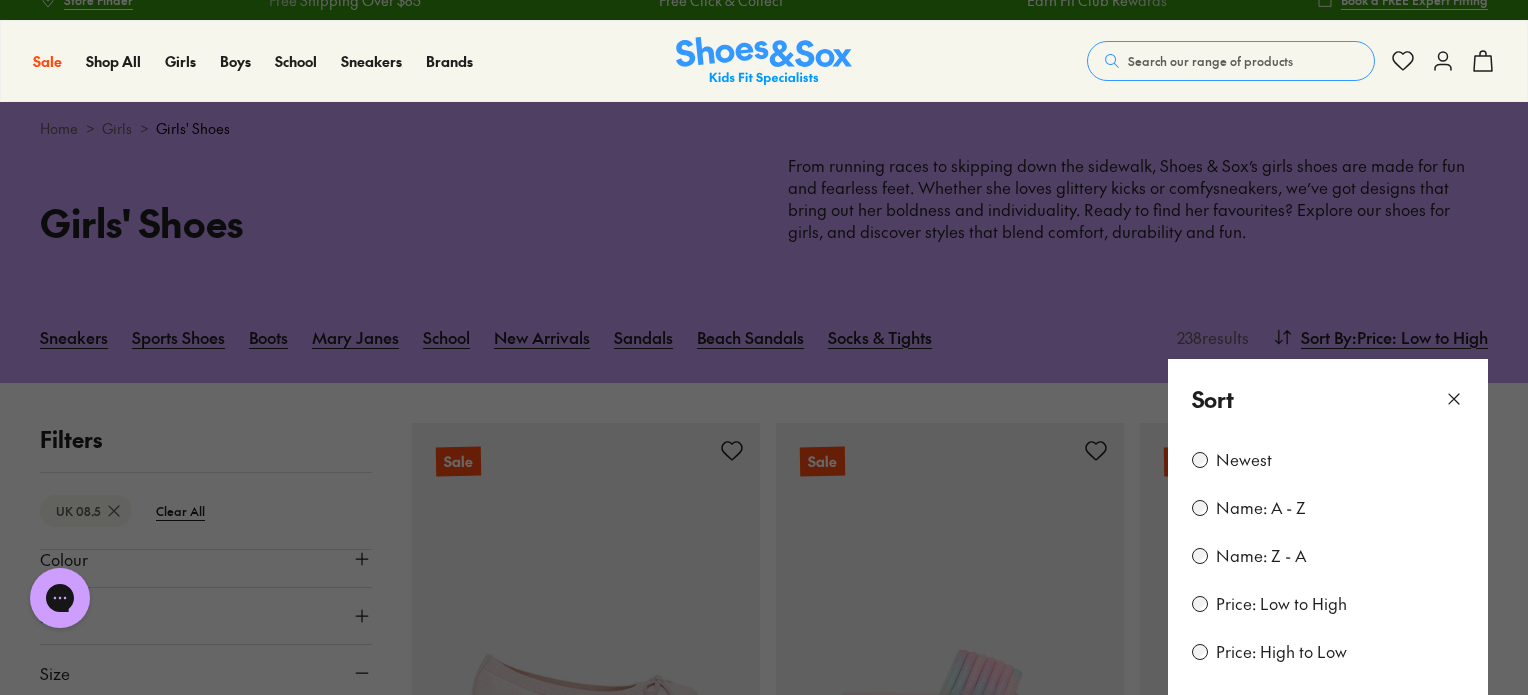 click at bounding box center [764, 347] 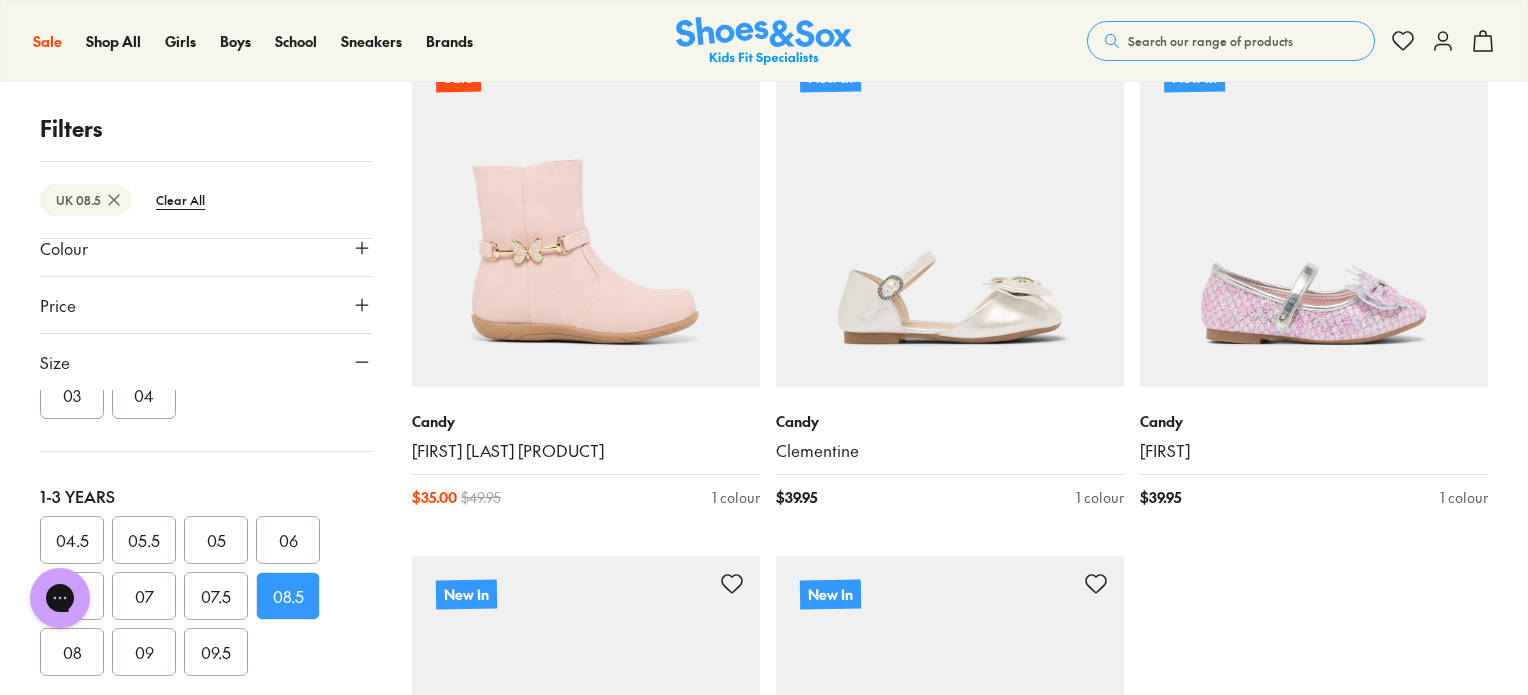 scroll, scrollTop: 5067, scrollLeft: 0, axis: vertical 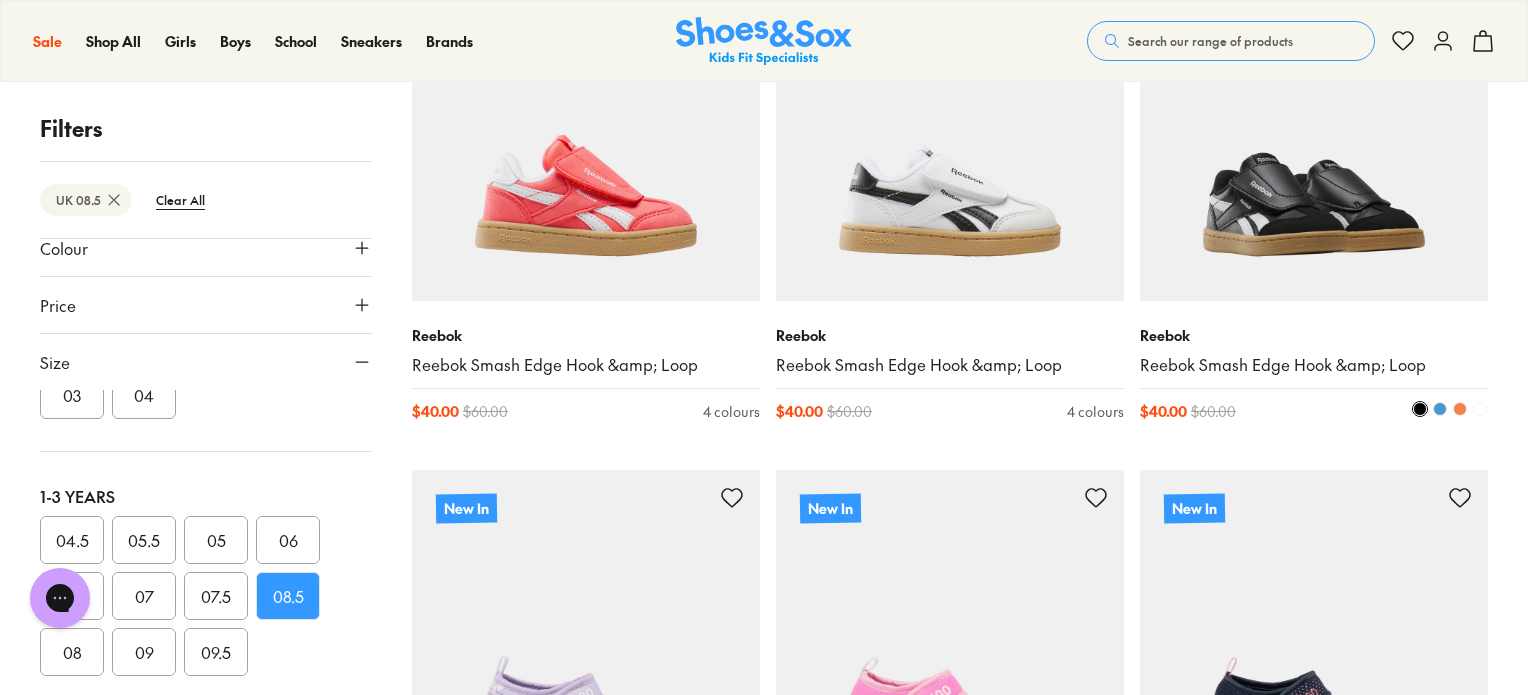 click on "Reebok Smash Edge Hook &amp; Loop" at bounding box center (1314, 365) 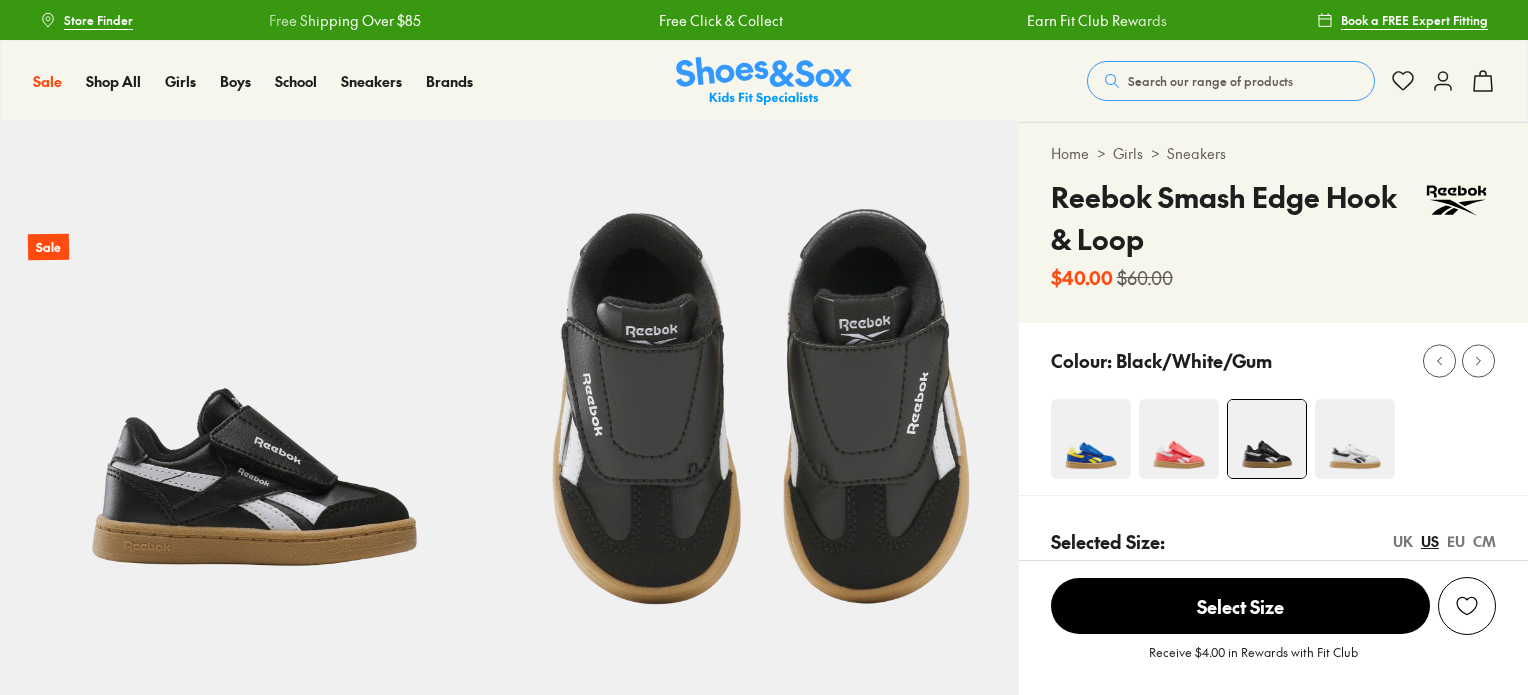 scroll, scrollTop: 0, scrollLeft: 0, axis: both 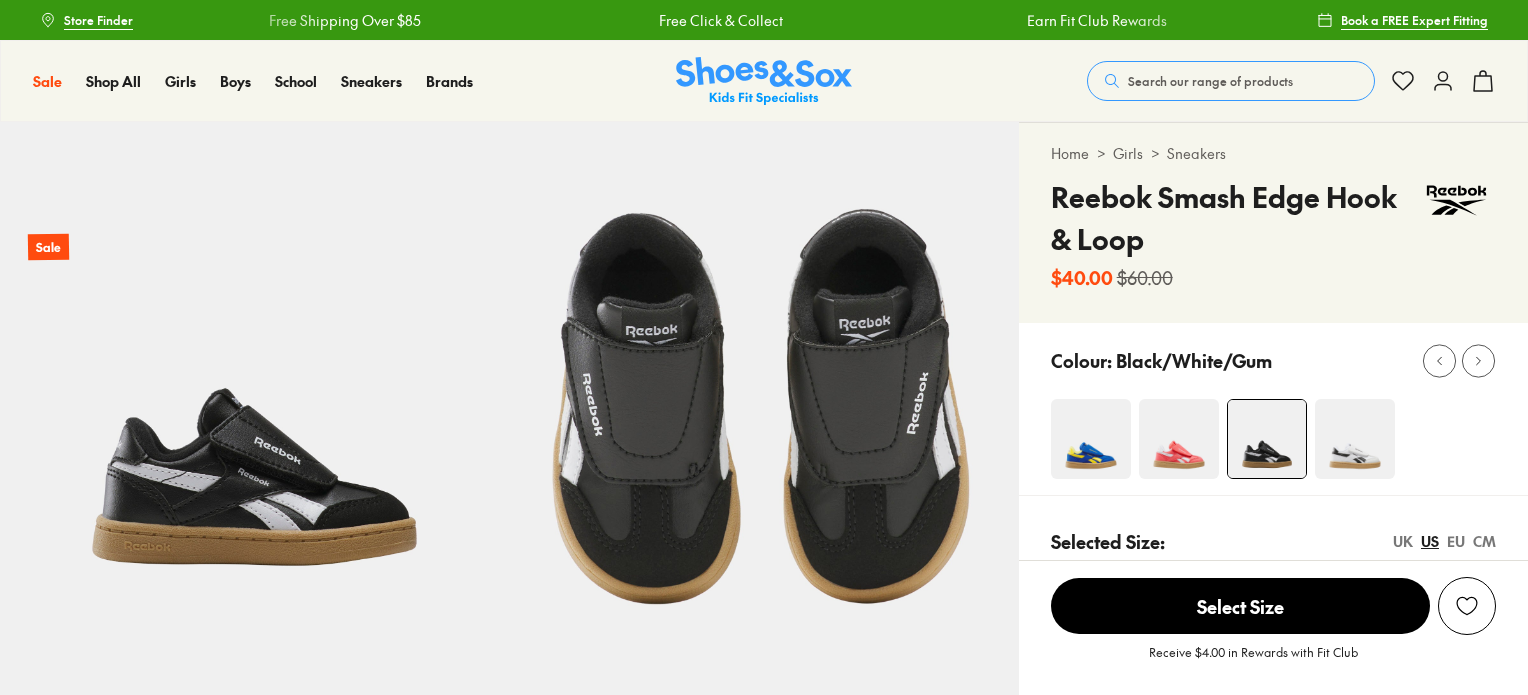 select on "*" 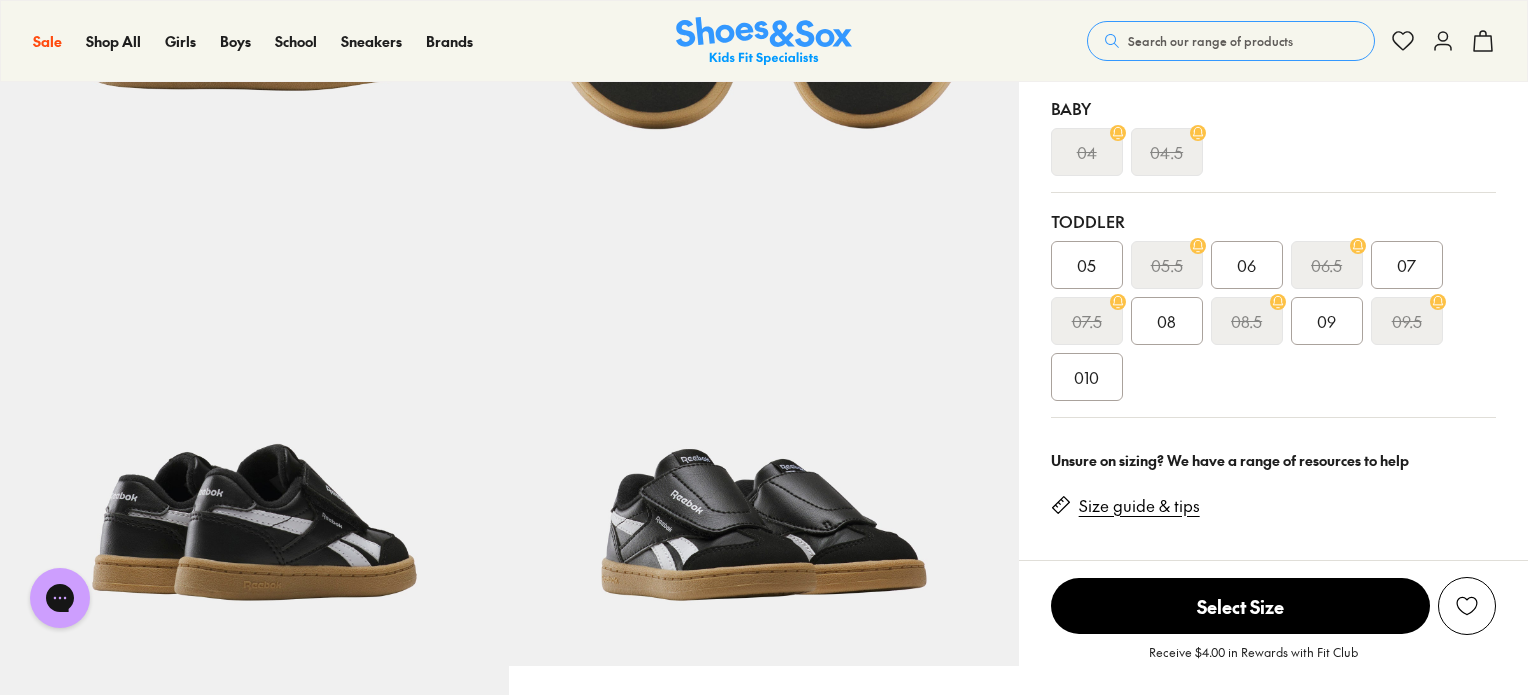 scroll, scrollTop: 479, scrollLeft: 0, axis: vertical 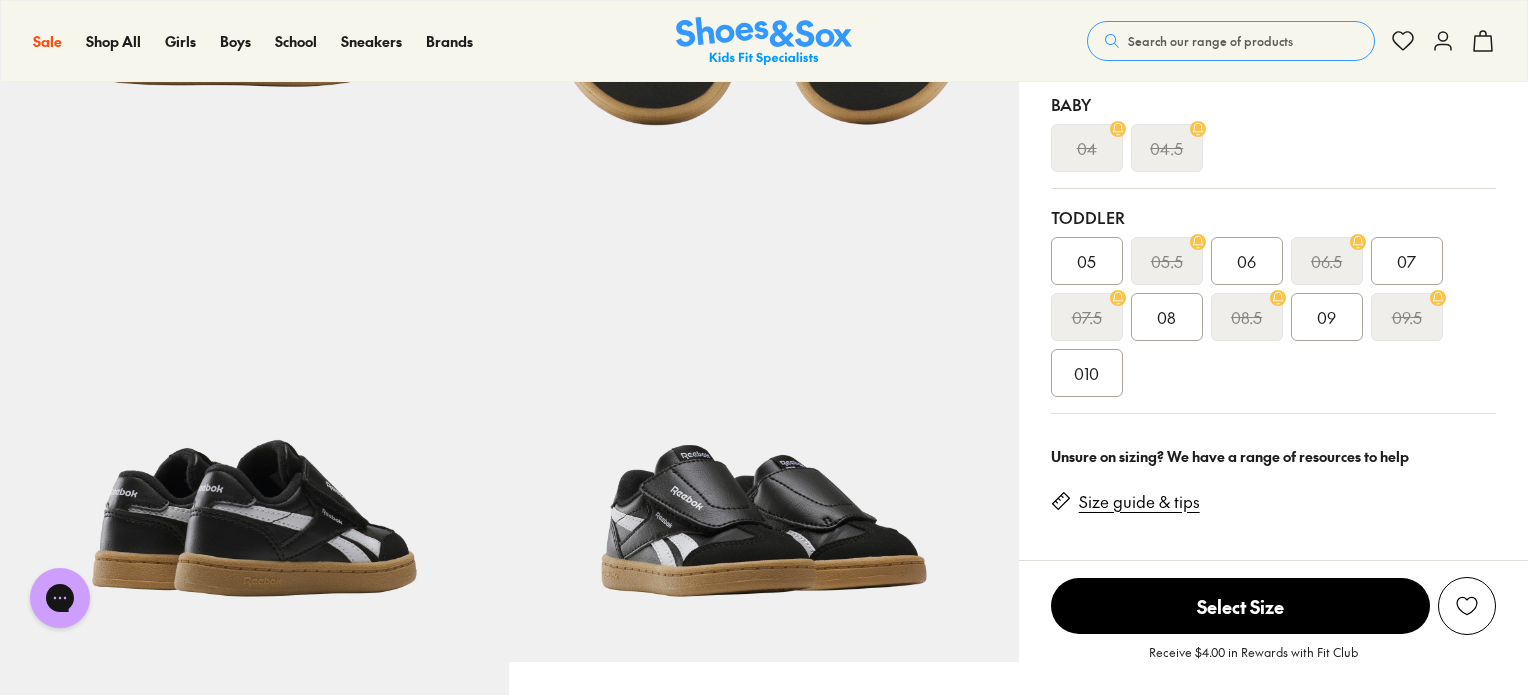 click on "09" at bounding box center (1326, 317) 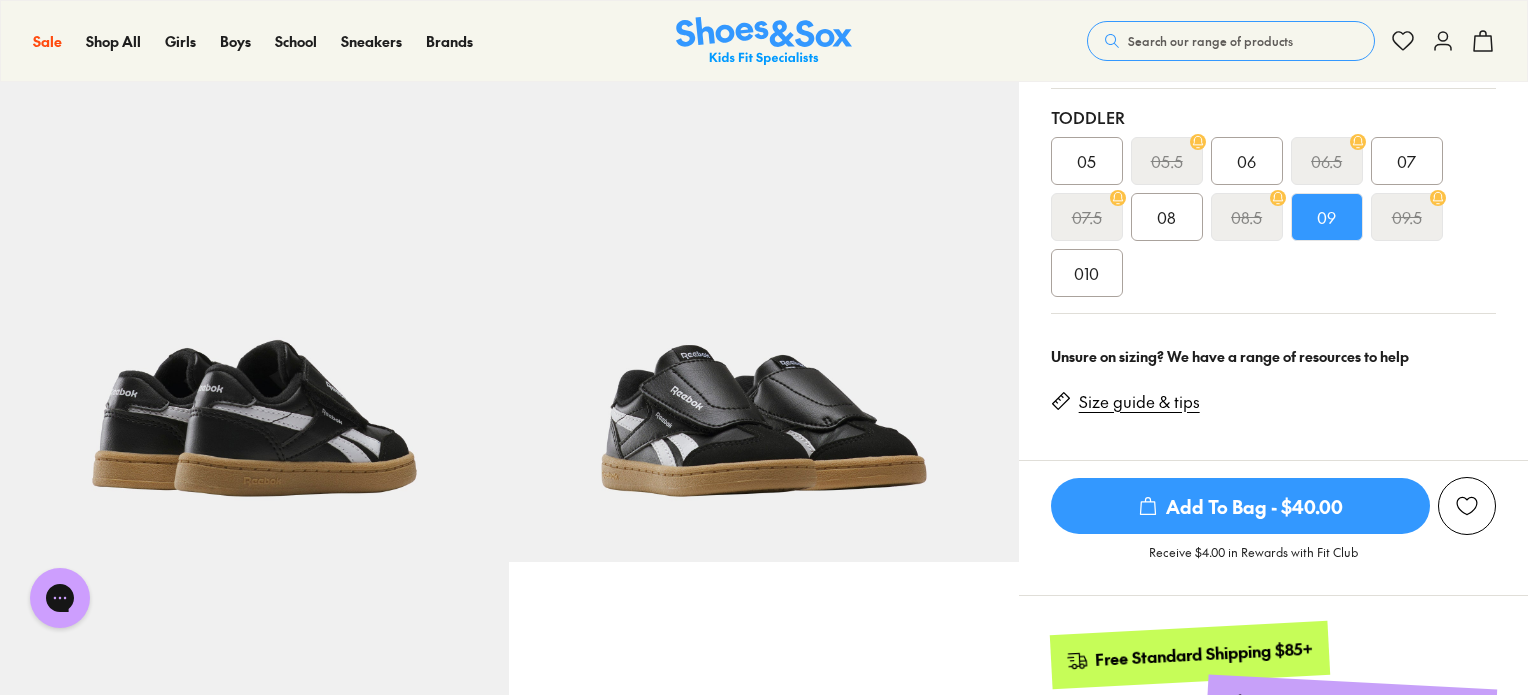 scroll, scrollTop: 580, scrollLeft: 0, axis: vertical 